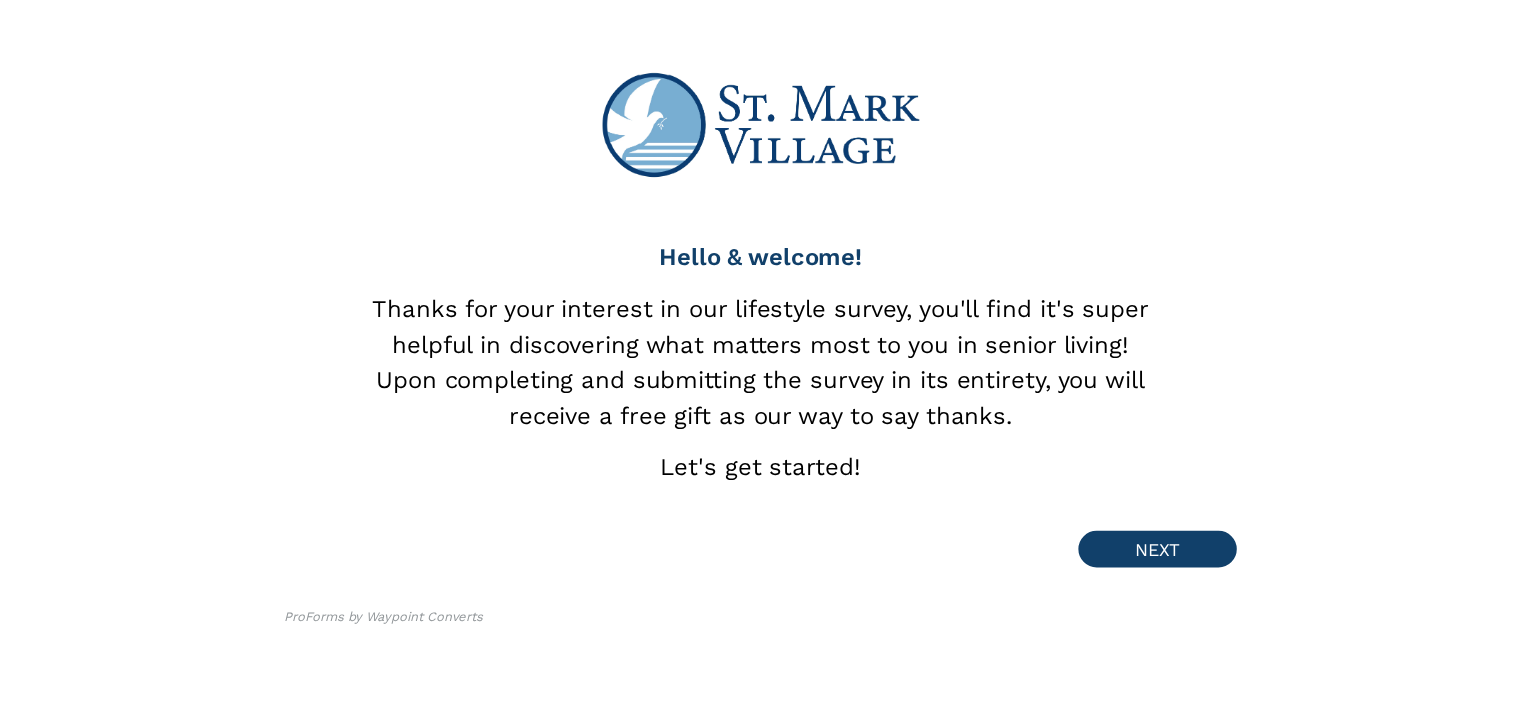 scroll, scrollTop: 0, scrollLeft: 0, axis: both 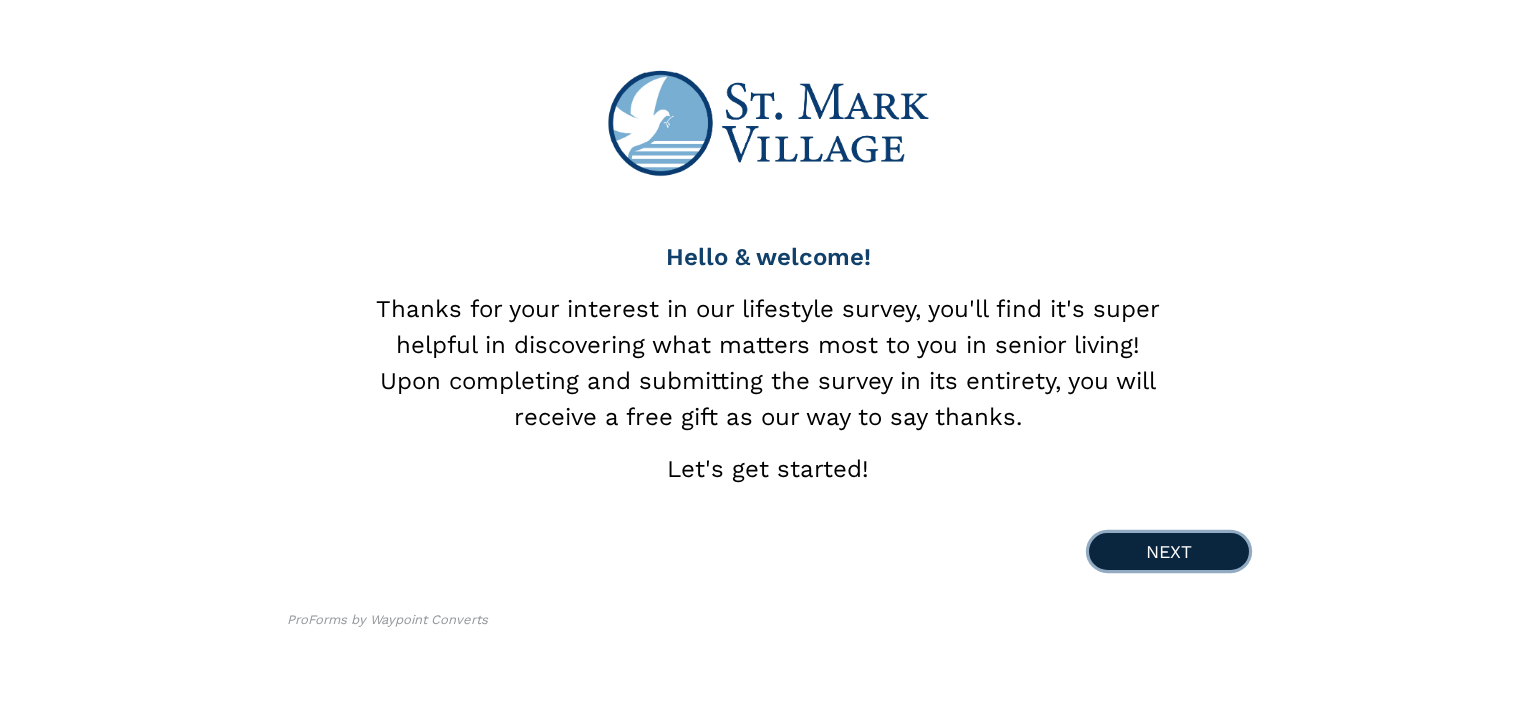 click on "NEXT" at bounding box center (1169, 551) 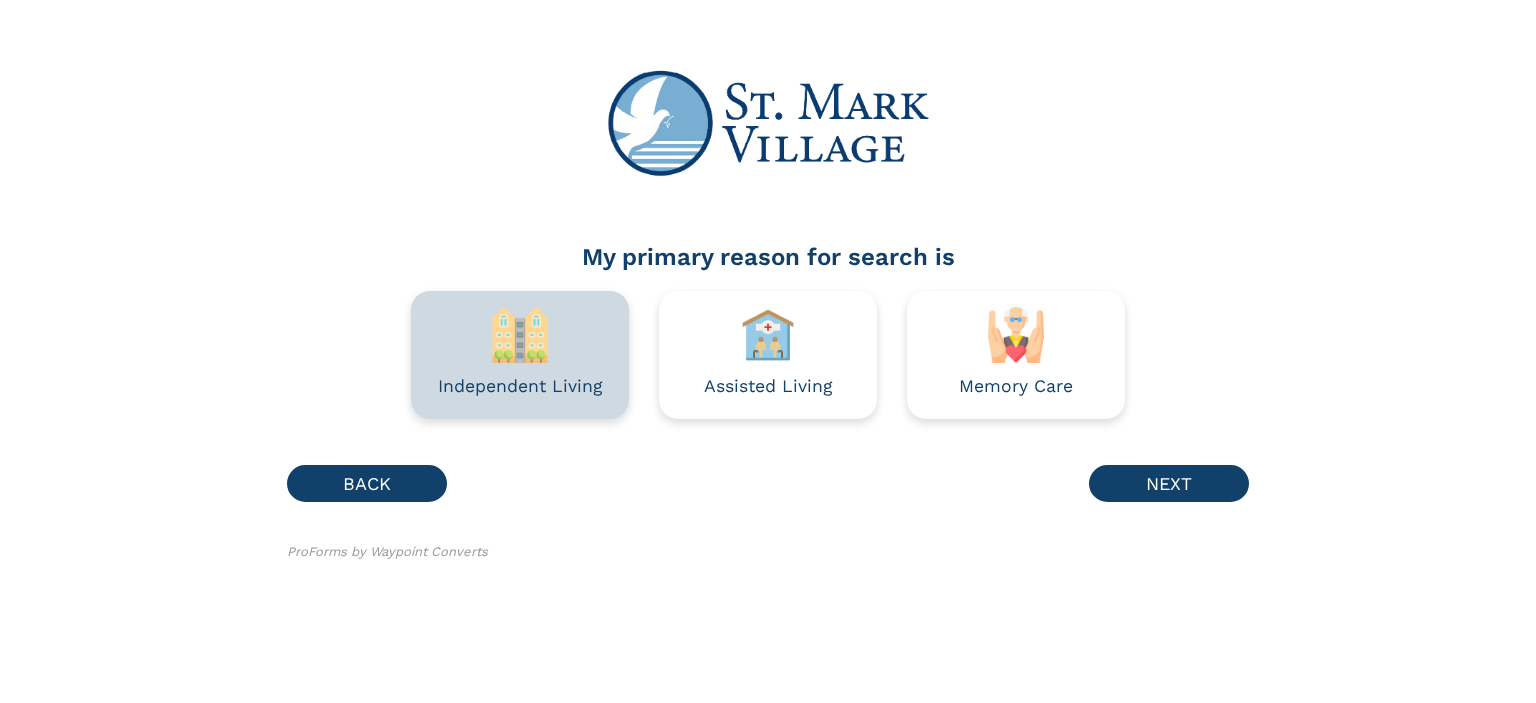 click on "Independent Living" at bounding box center (520, 355) 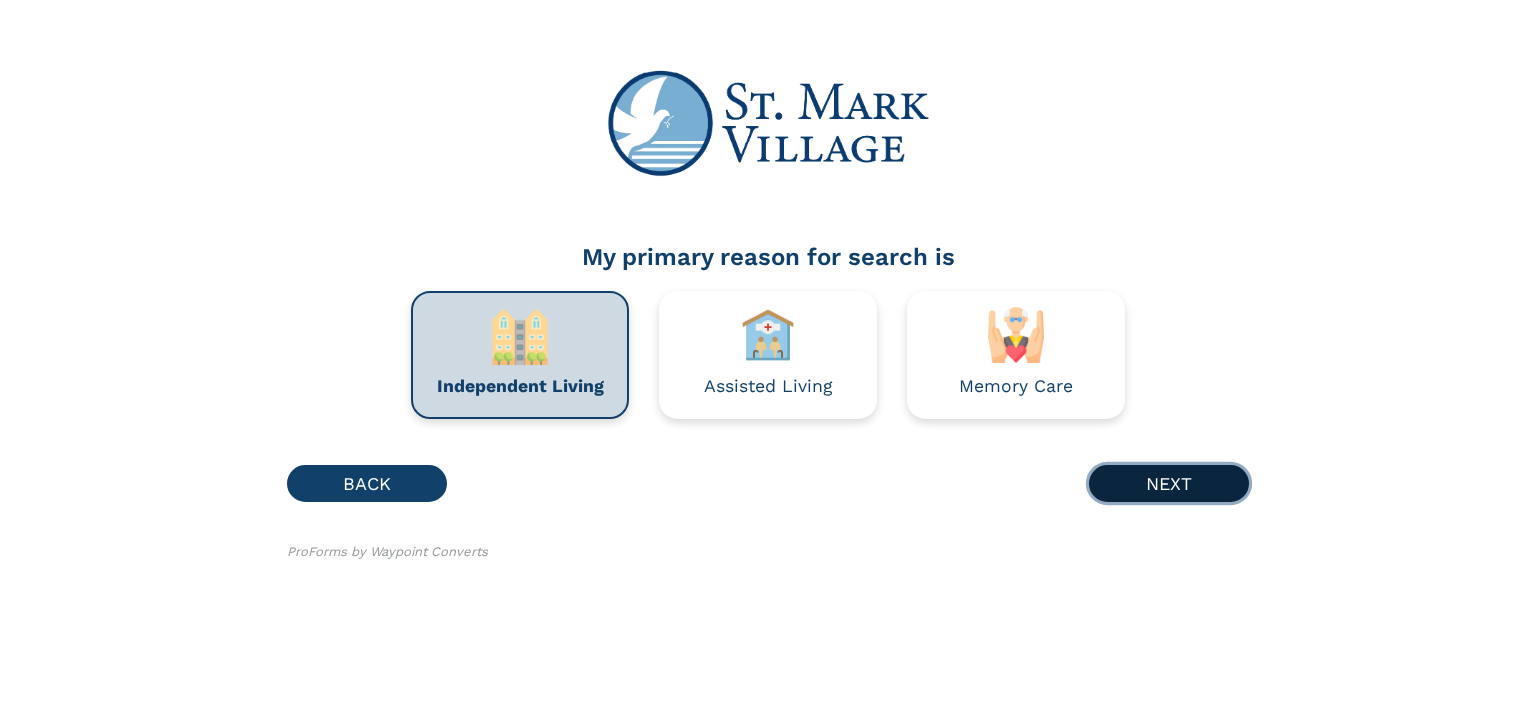 click on "NEXT" at bounding box center (1169, 483) 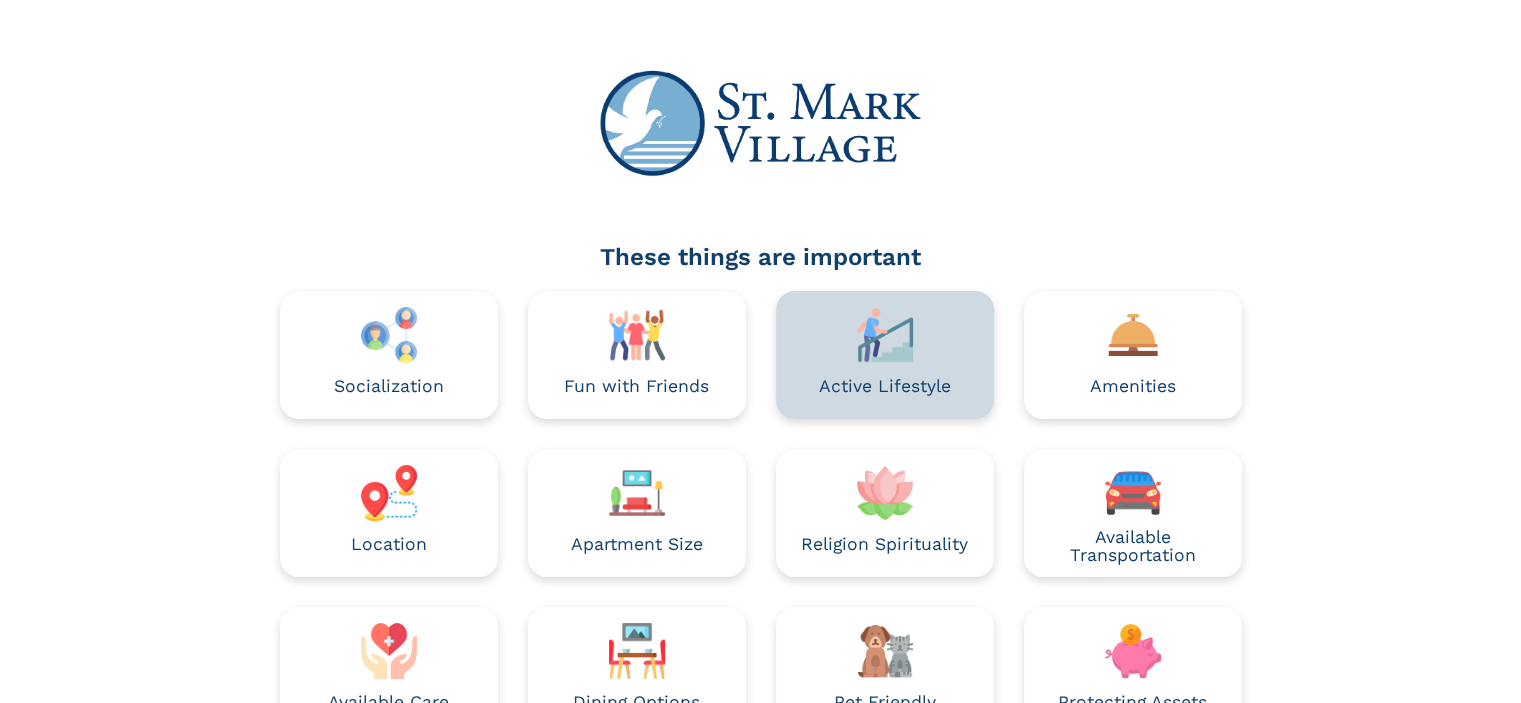 click on "Active Lifestyle" at bounding box center [885, 387] 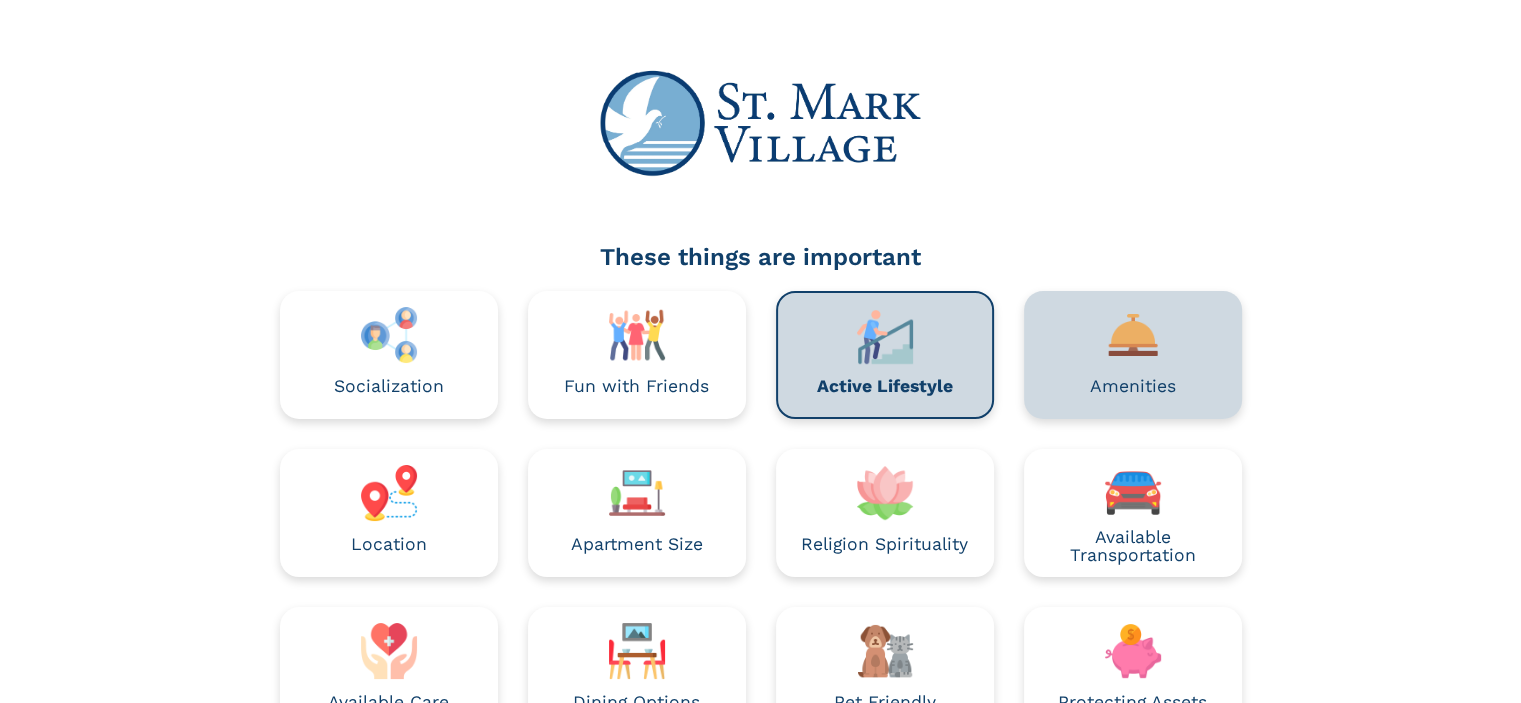 click on "Amenities" at bounding box center [1133, 387] 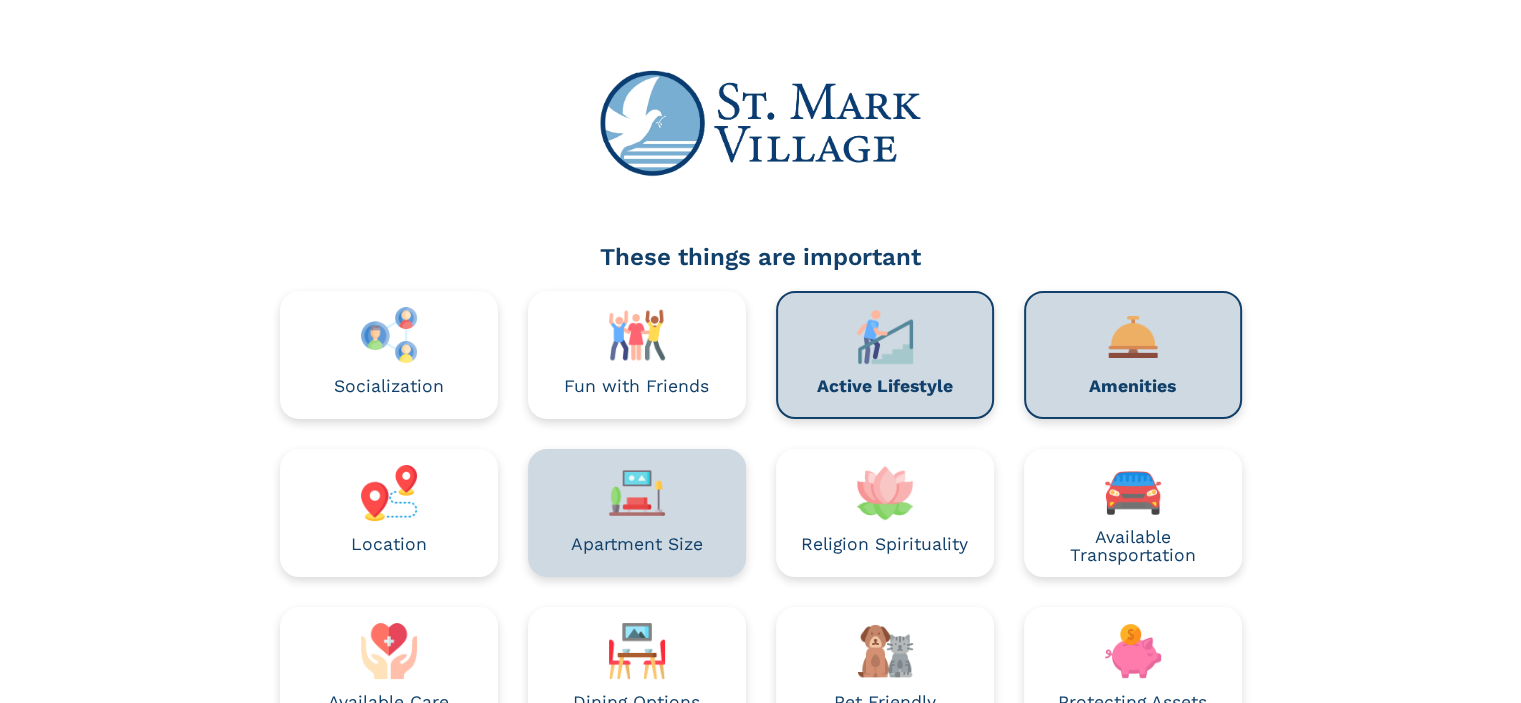 click on "Apartment Size" at bounding box center [637, 513] 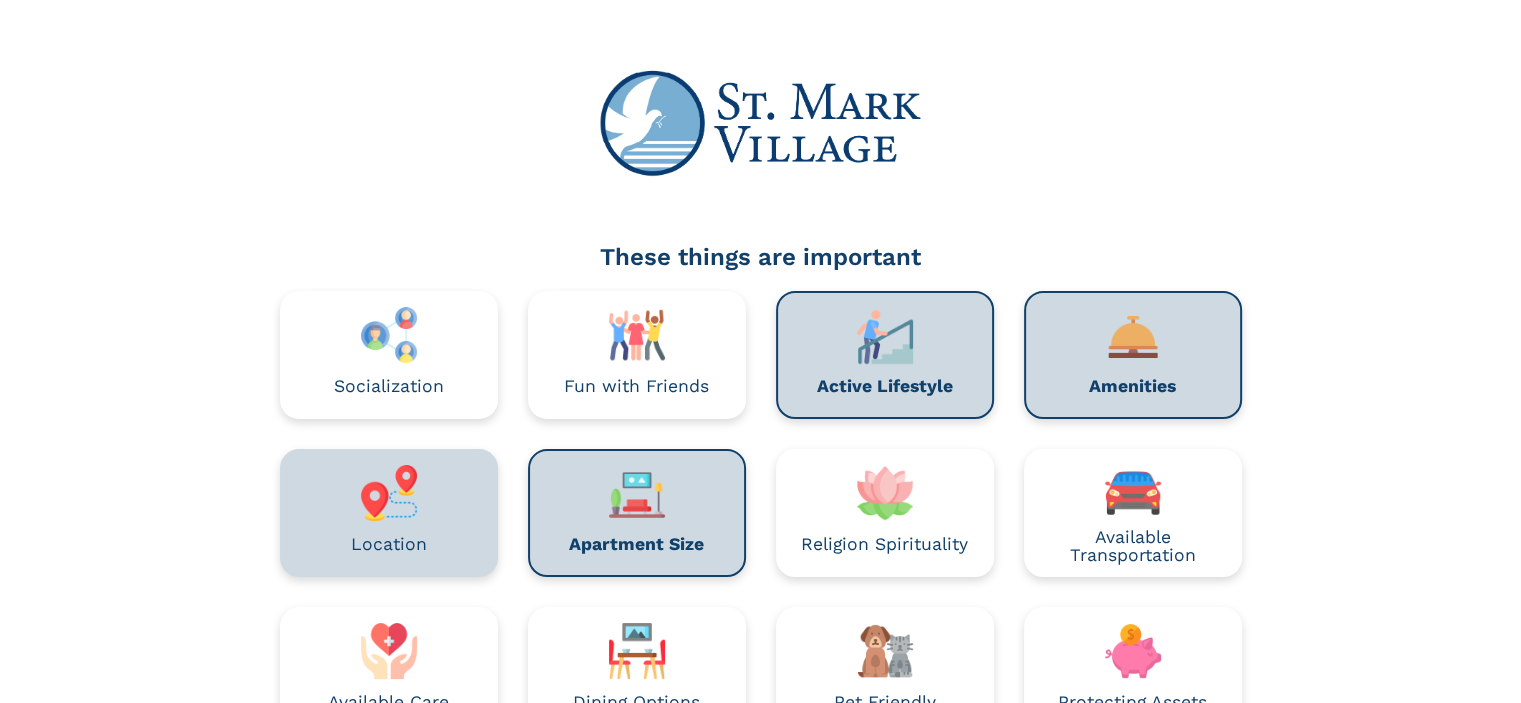 click at bounding box center [389, 493] 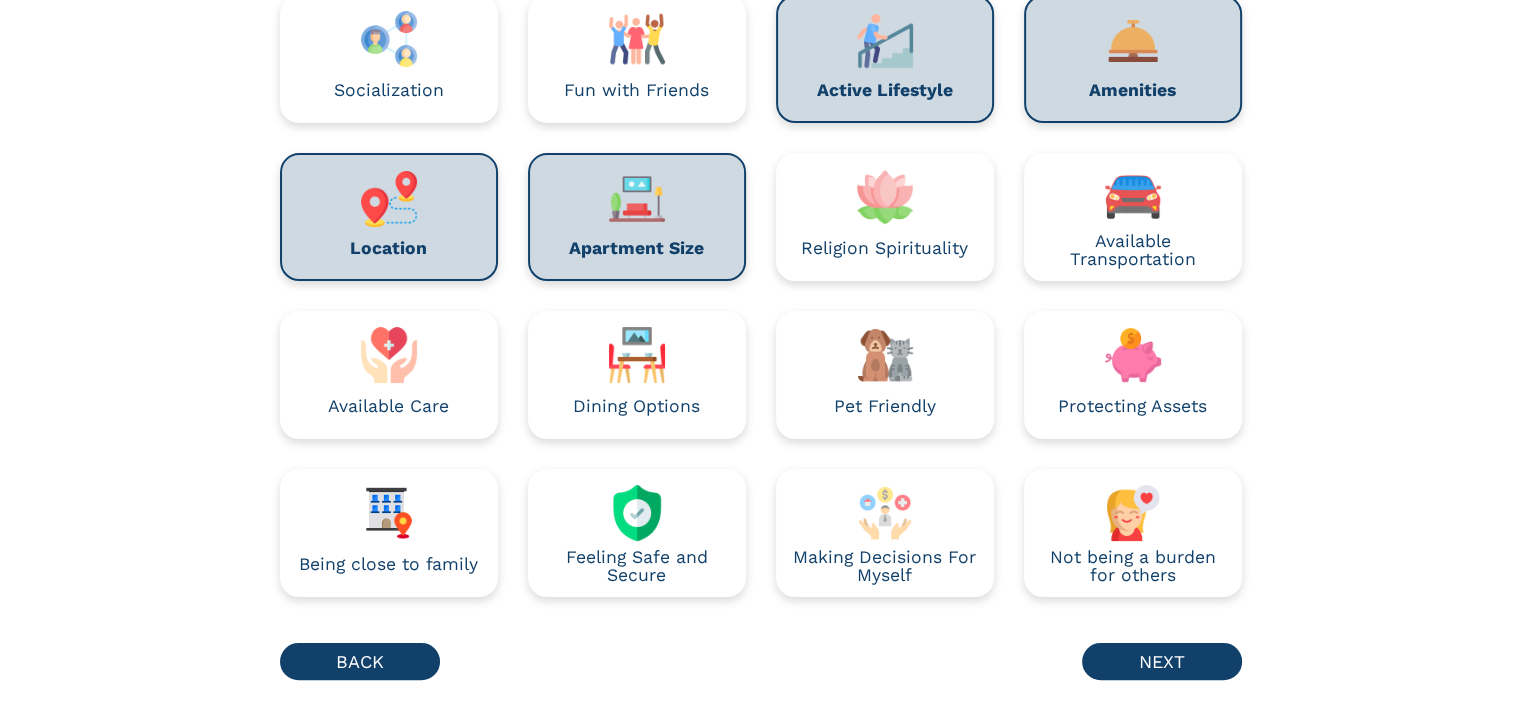 scroll, scrollTop: 300, scrollLeft: 0, axis: vertical 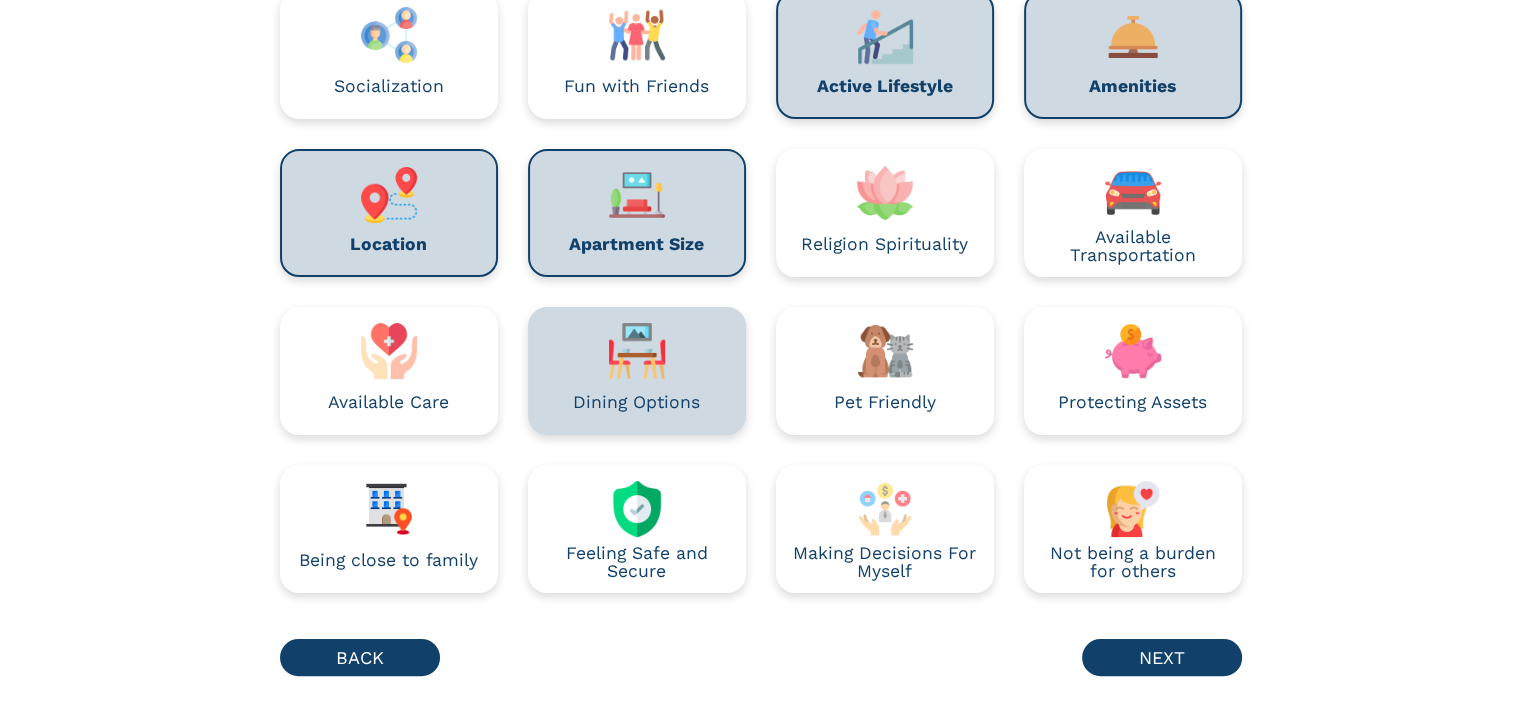 click on "Dining Options" at bounding box center (637, 371) 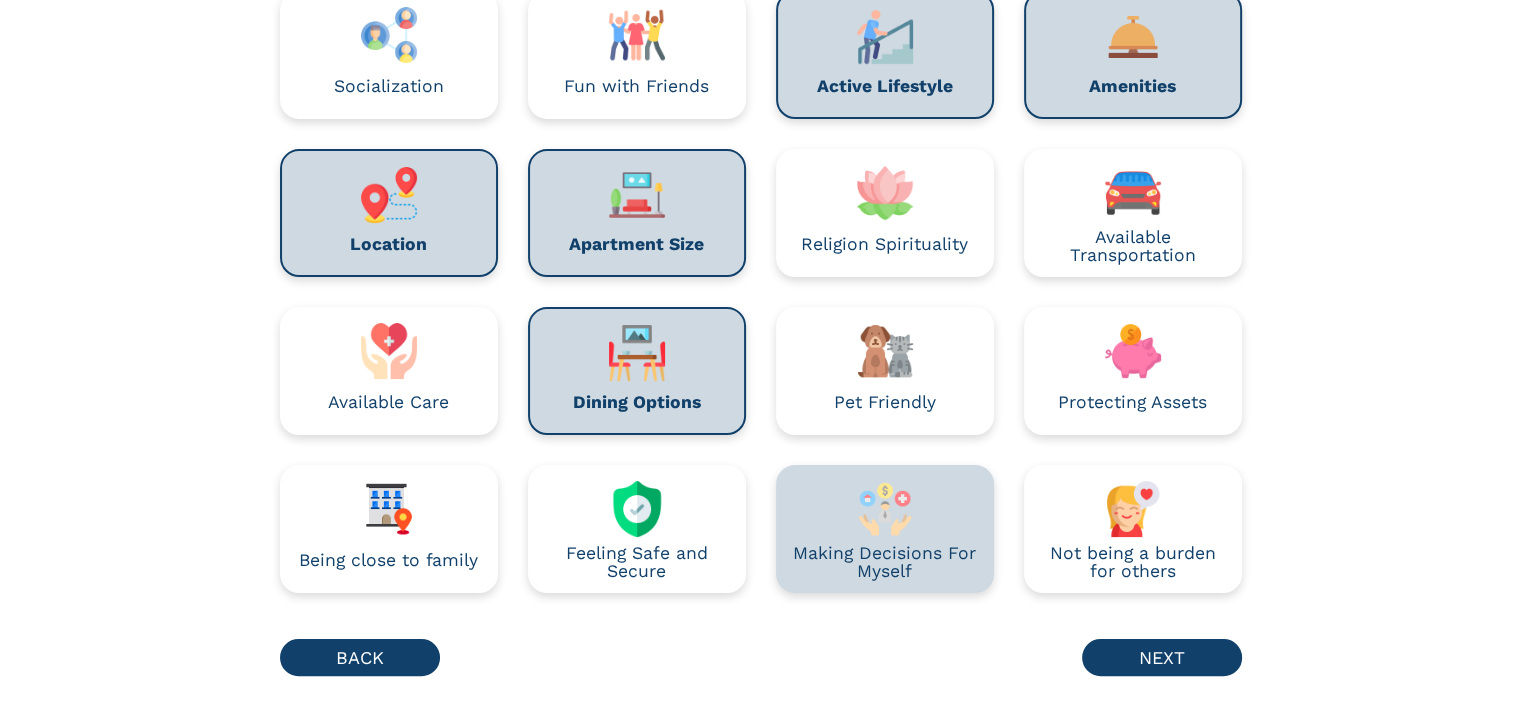 click on "Making Decisions For Myself" at bounding box center [885, 529] 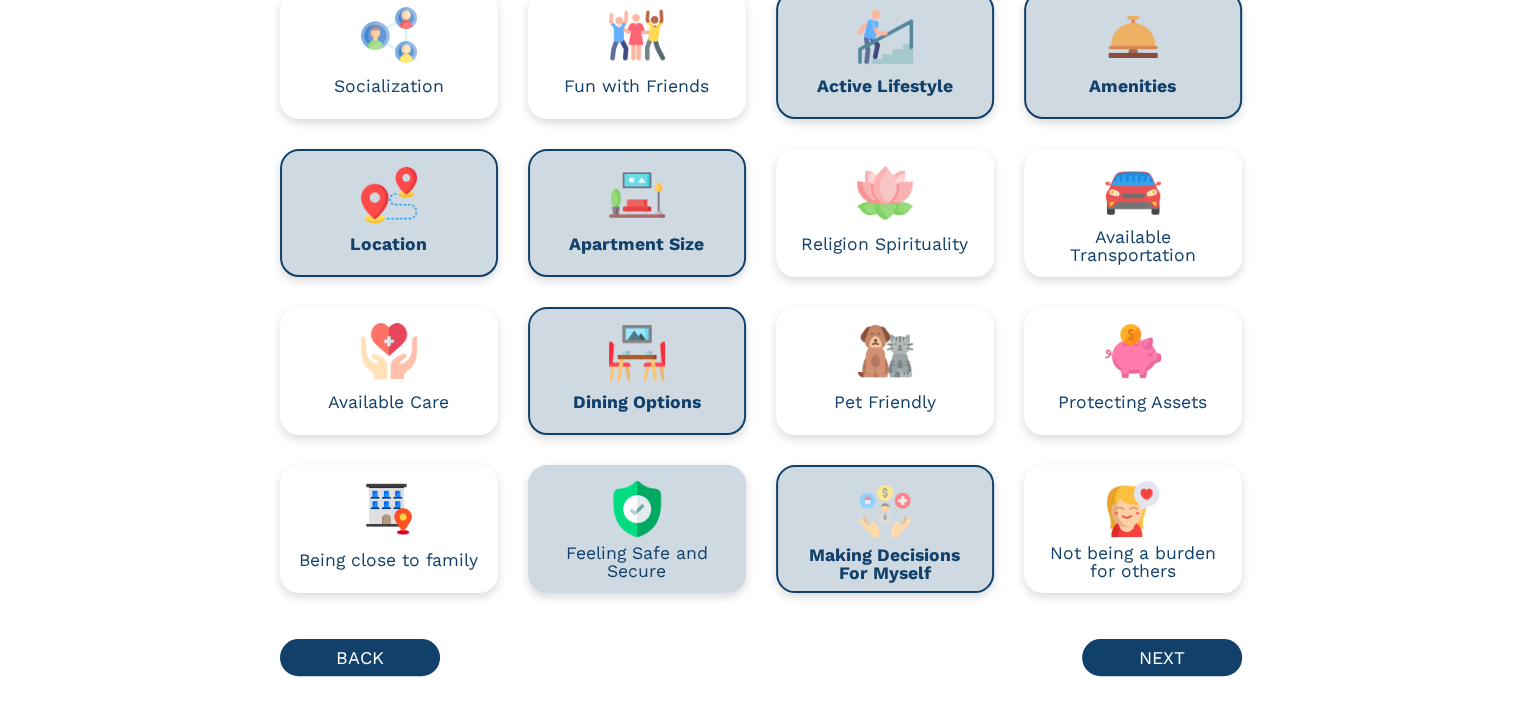 click at bounding box center [637, 509] 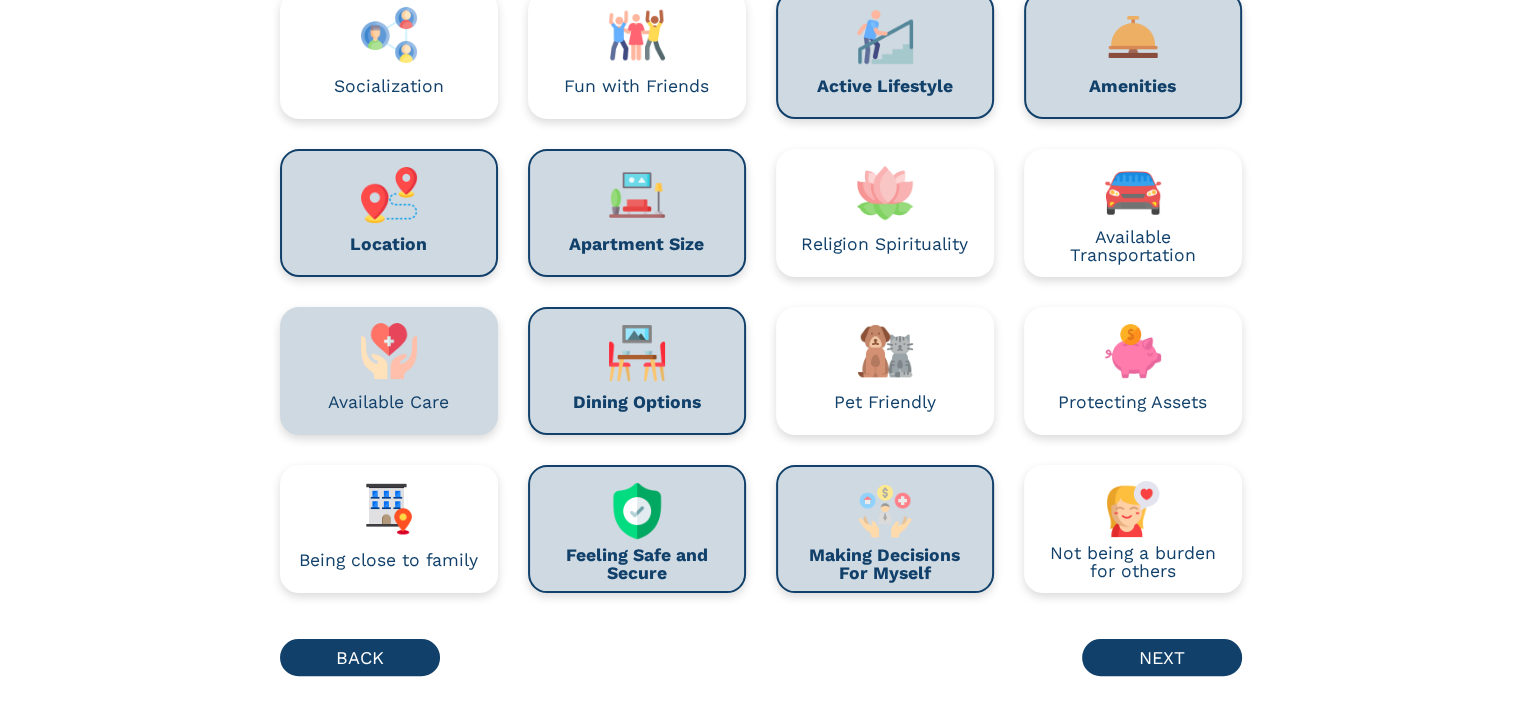 click on "Available Care" at bounding box center [389, 371] 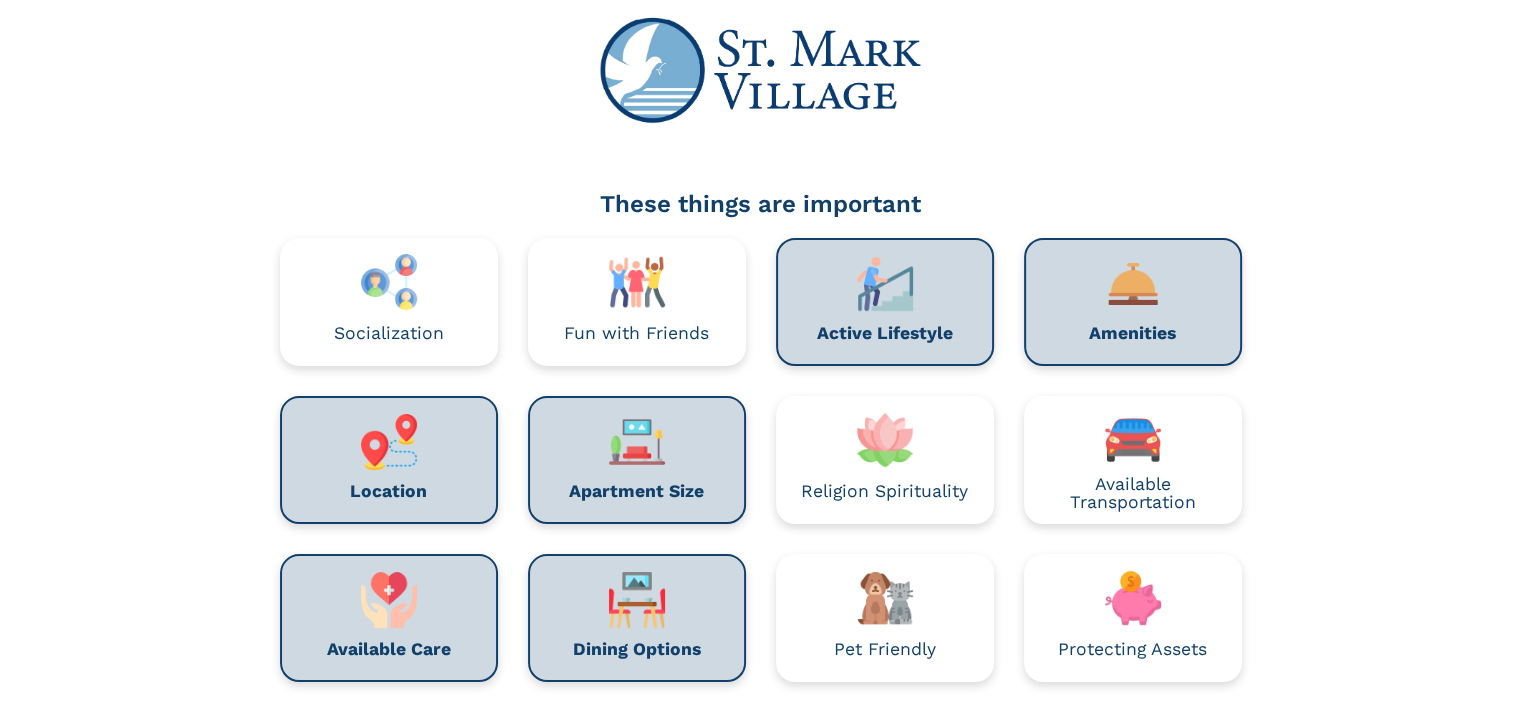 scroll, scrollTop: 0, scrollLeft: 0, axis: both 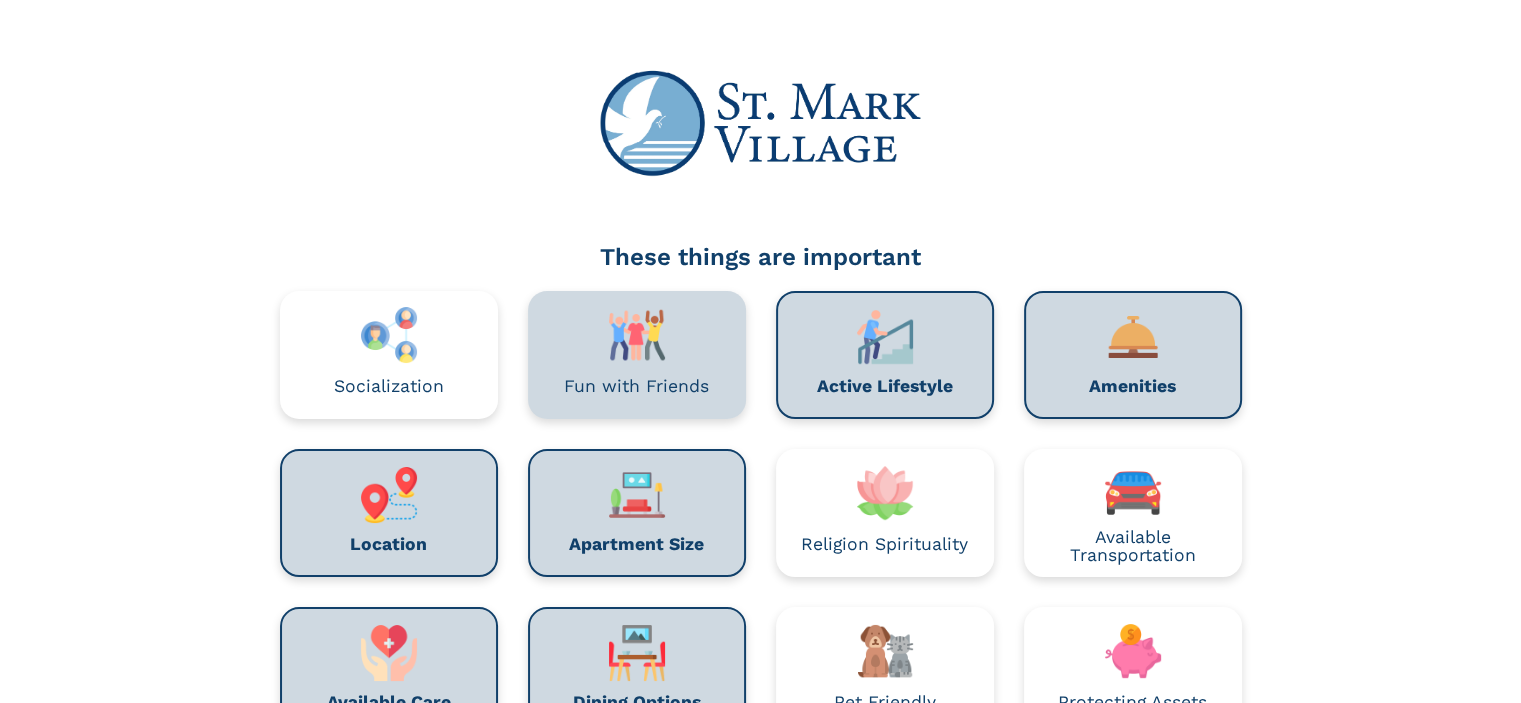 click at bounding box center [637, 335] 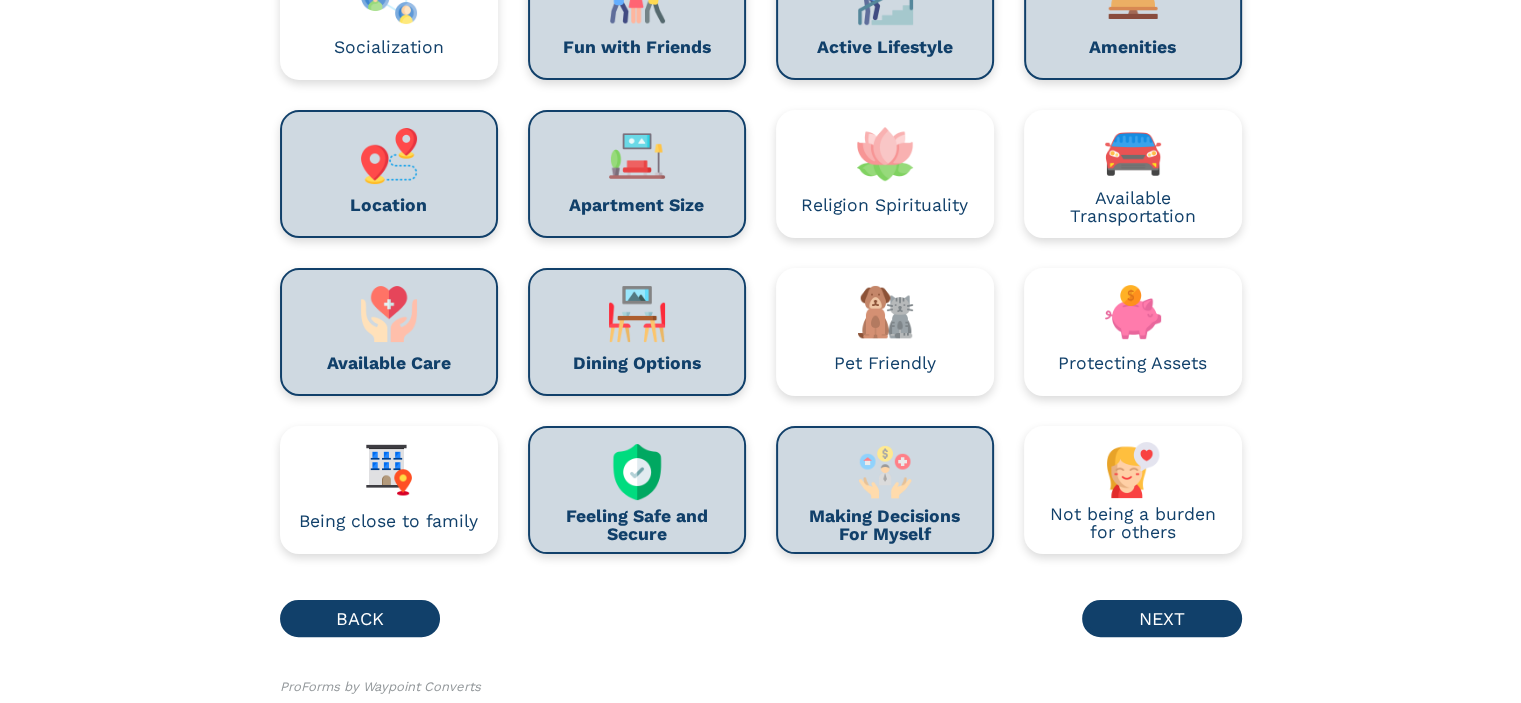 scroll, scrollTop: 398, scrollLeft: 0, axis: vertical 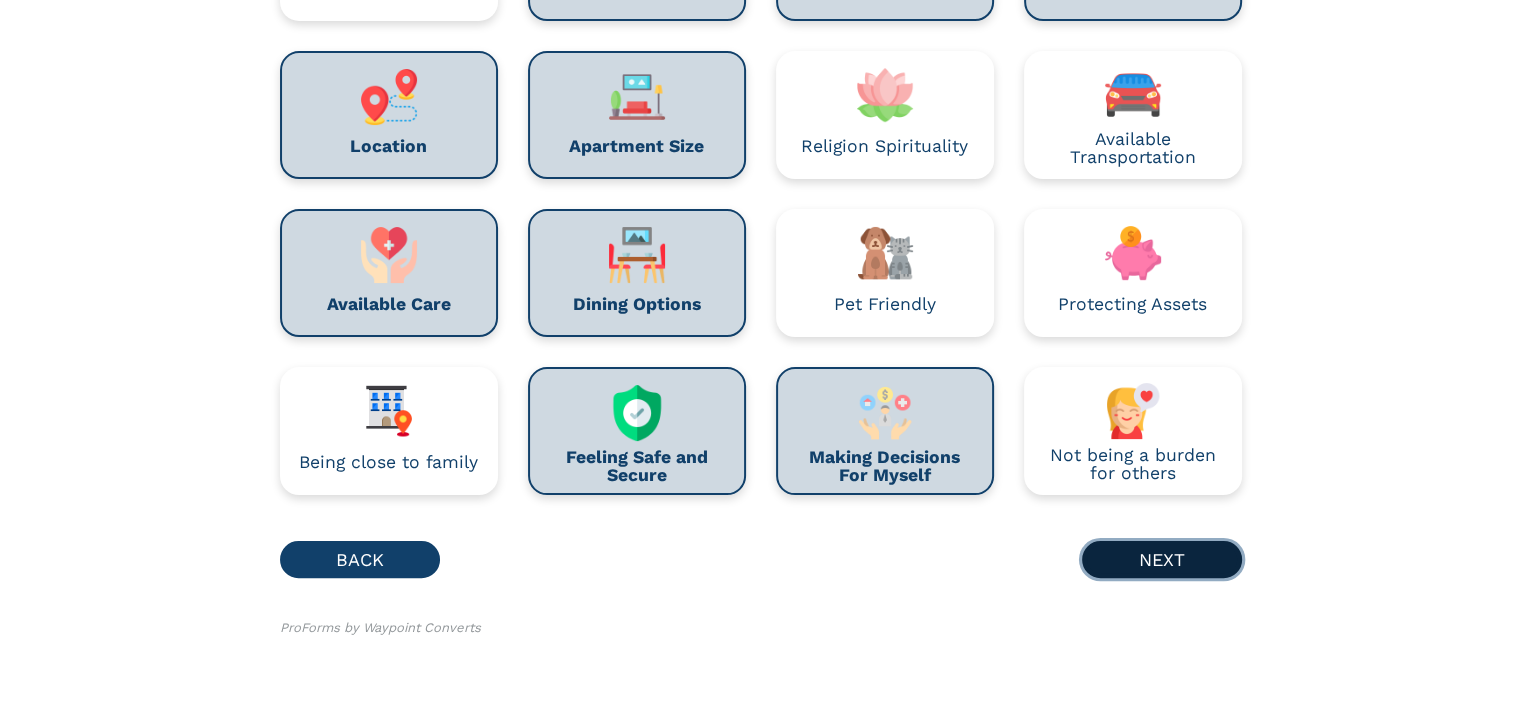 click on "NEXT" at bounding box center [1162, 559] 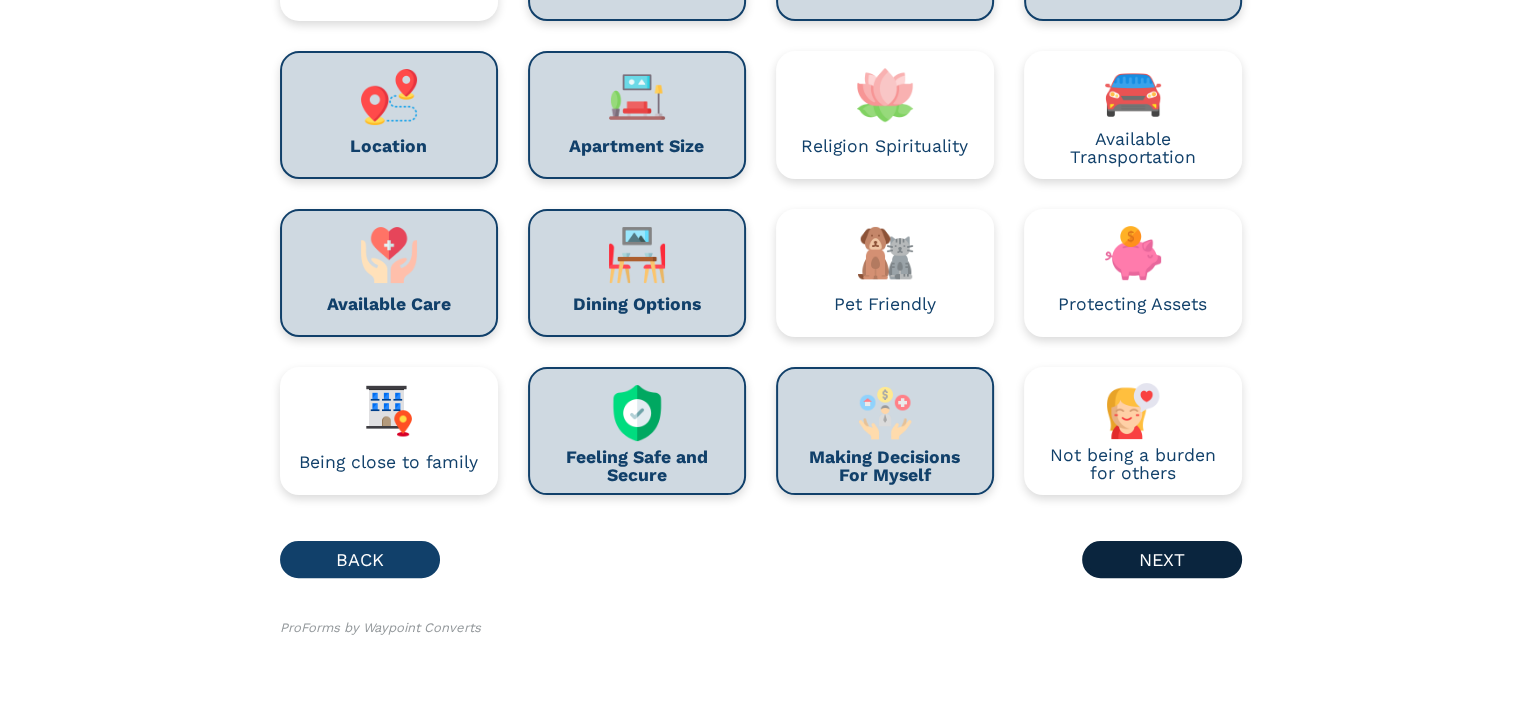 scroll, scrollTop: 0, scrollLeft: 0, axis: both 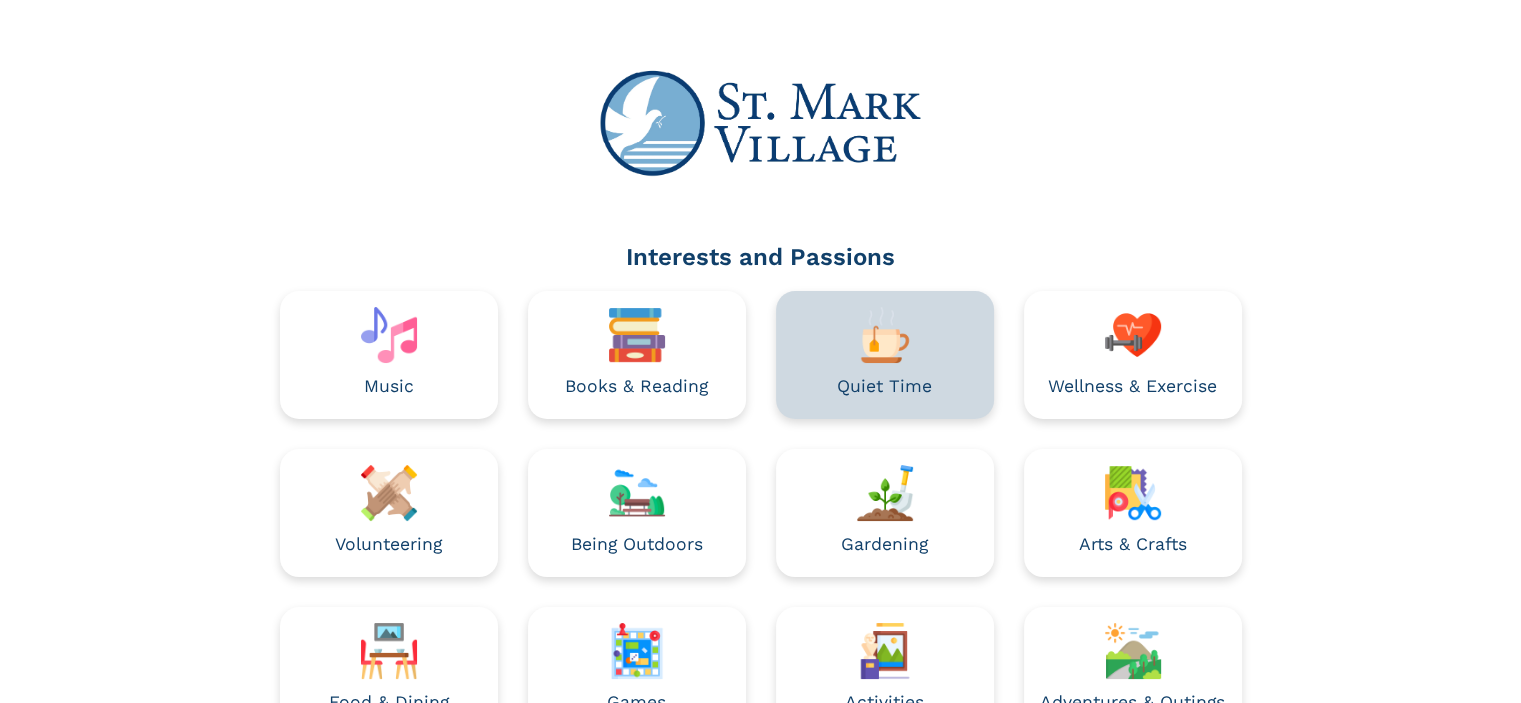 click on "Quiet Time" at bounding box center [885, 355] 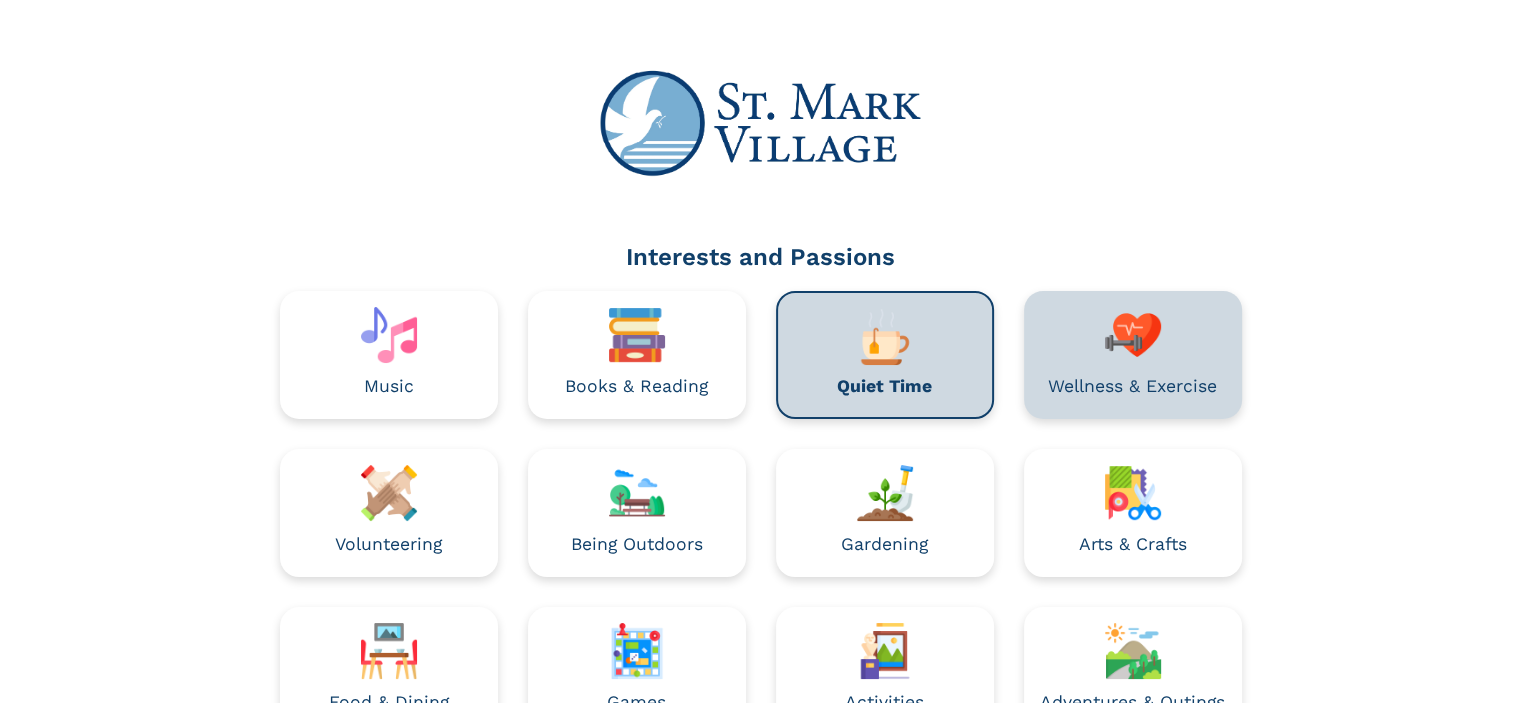 click on "Wellness & Exercise" at bounding box center (1132, 387) 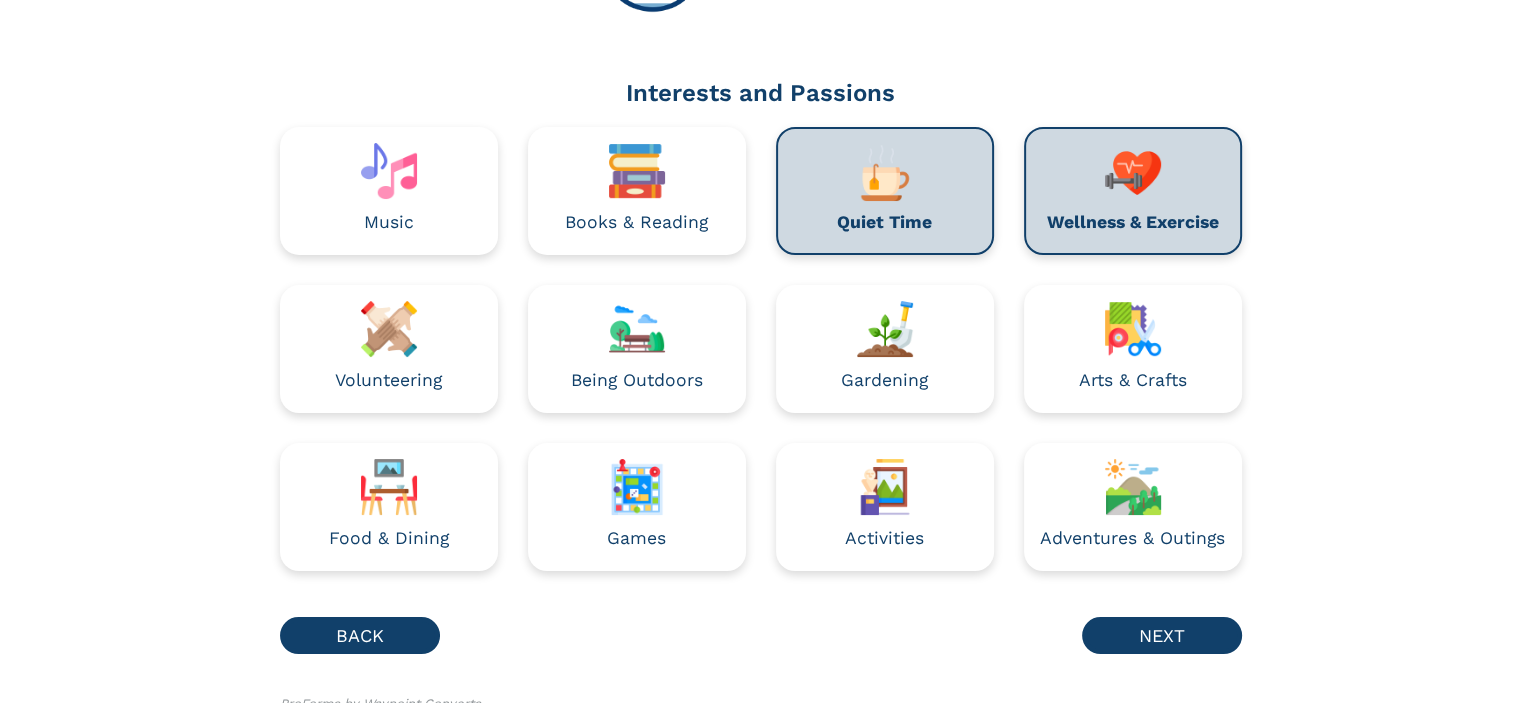 scroll, scrollTop: 200, scrollLeft: 0, axis: vertical 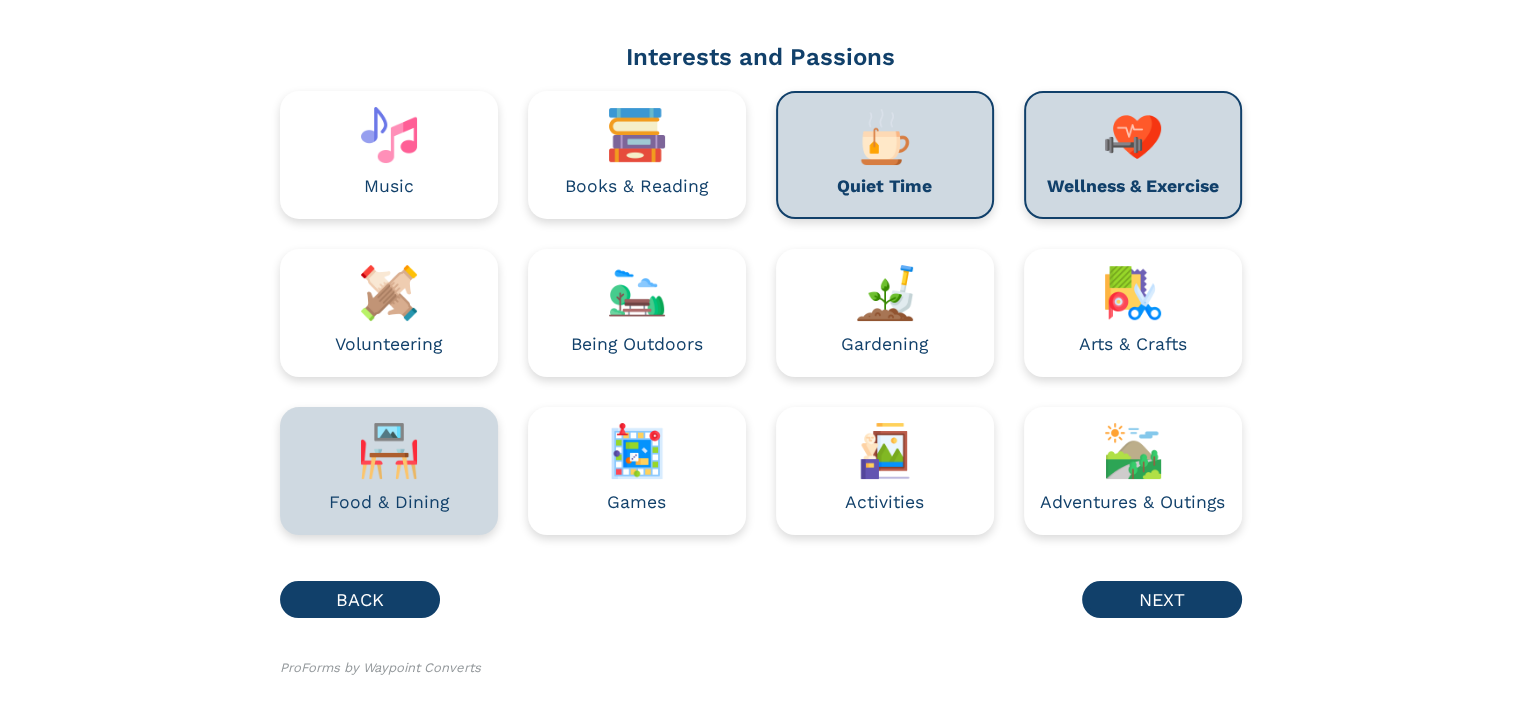 click on "Food & Dining" at bounding box center (389, 471) 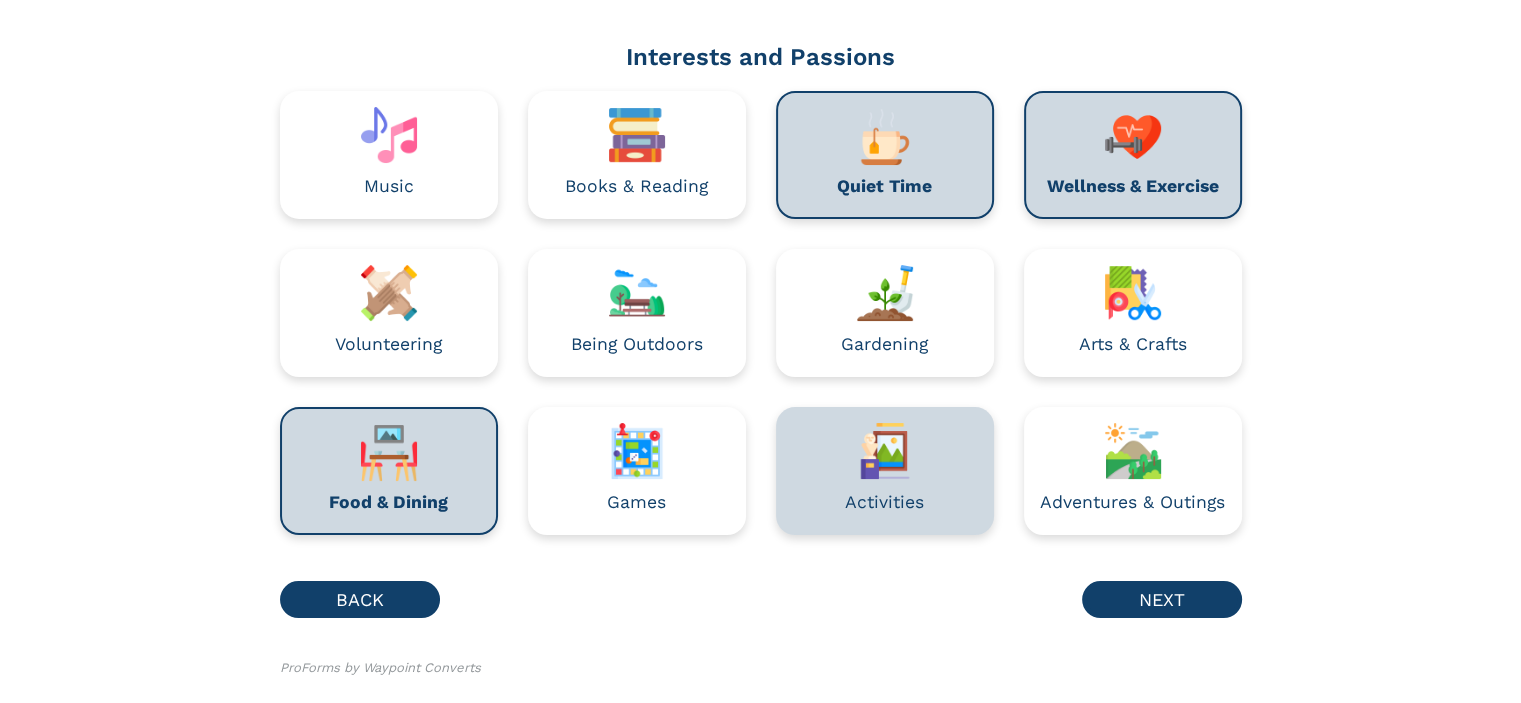 click on "Activities" at bounding box center [884, 503] 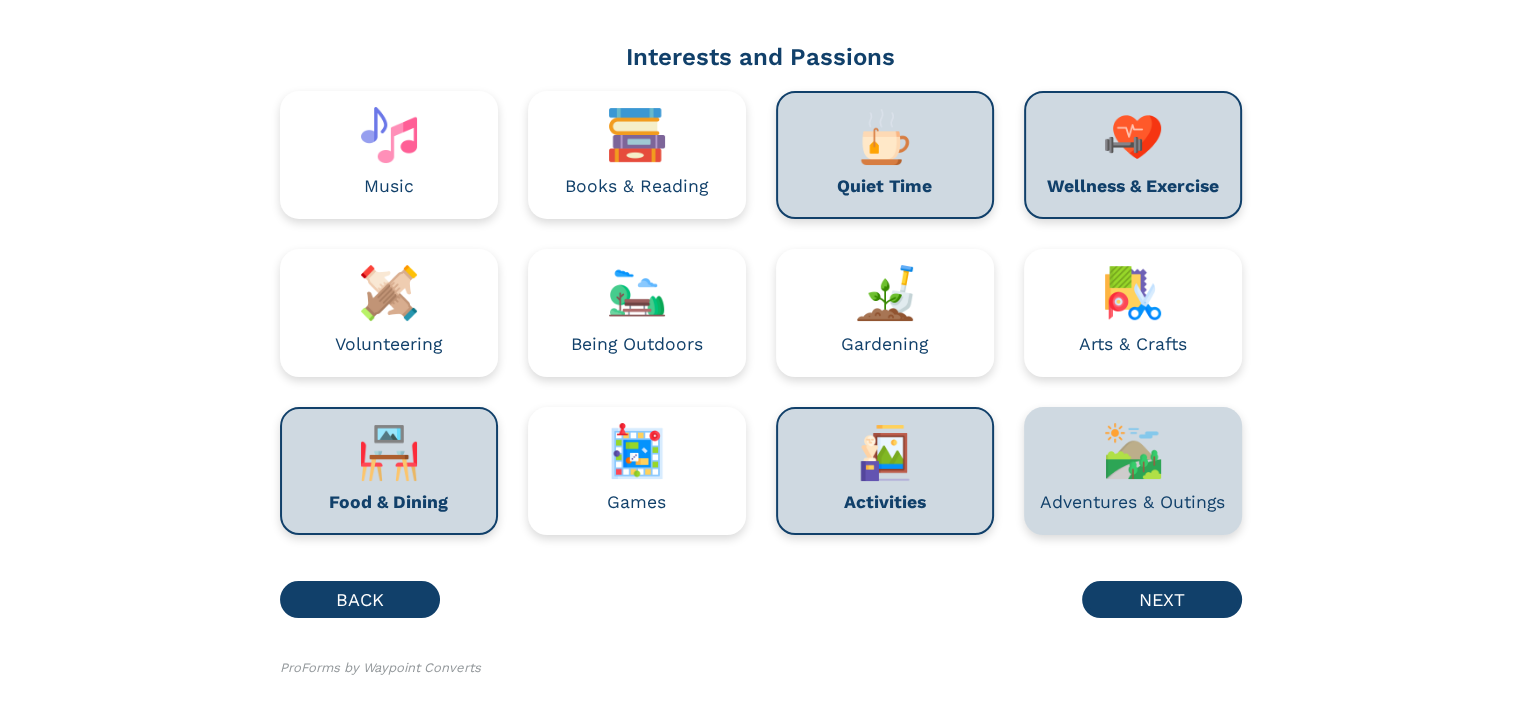 click on "Adventures & Outings" at bounding box center [1133, 471] 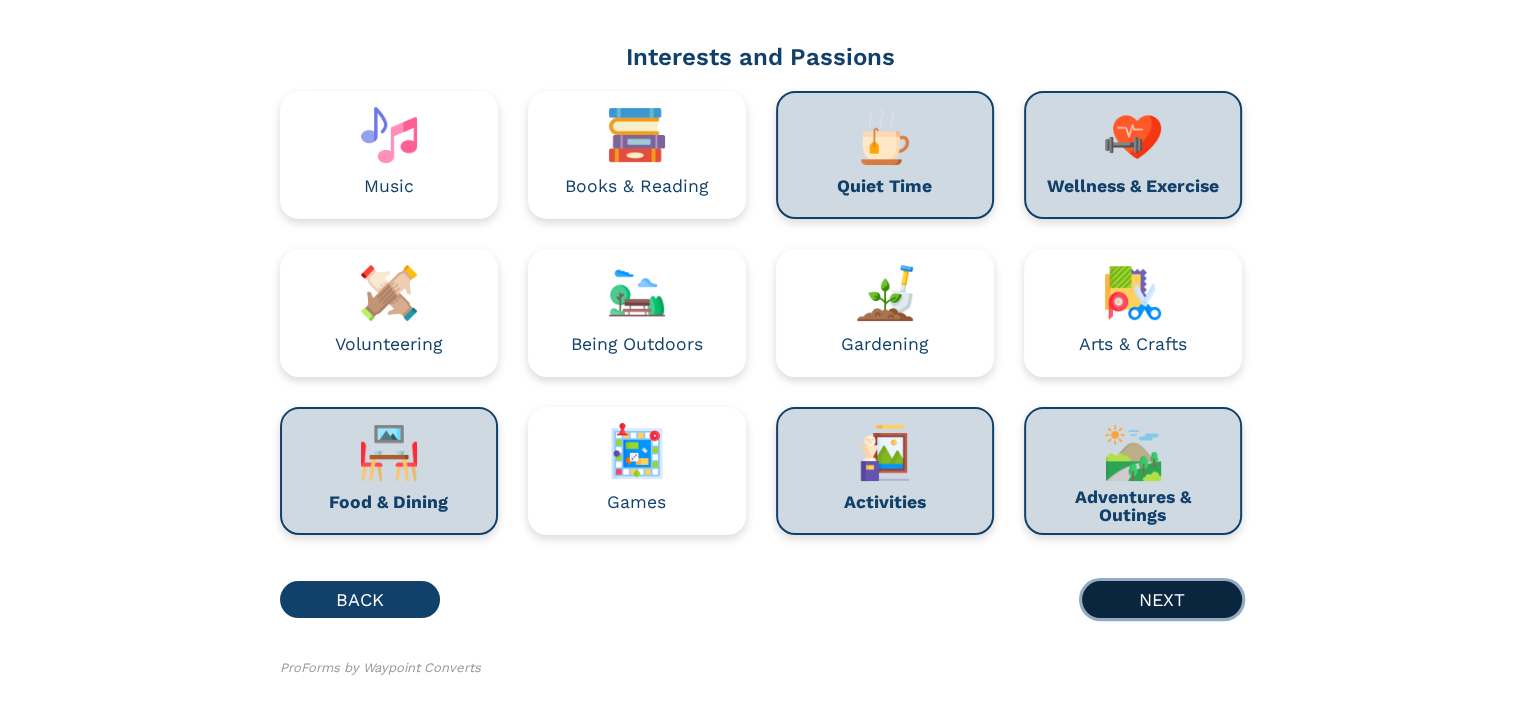 click on "NEXT" at bounding box center [1162, 599] 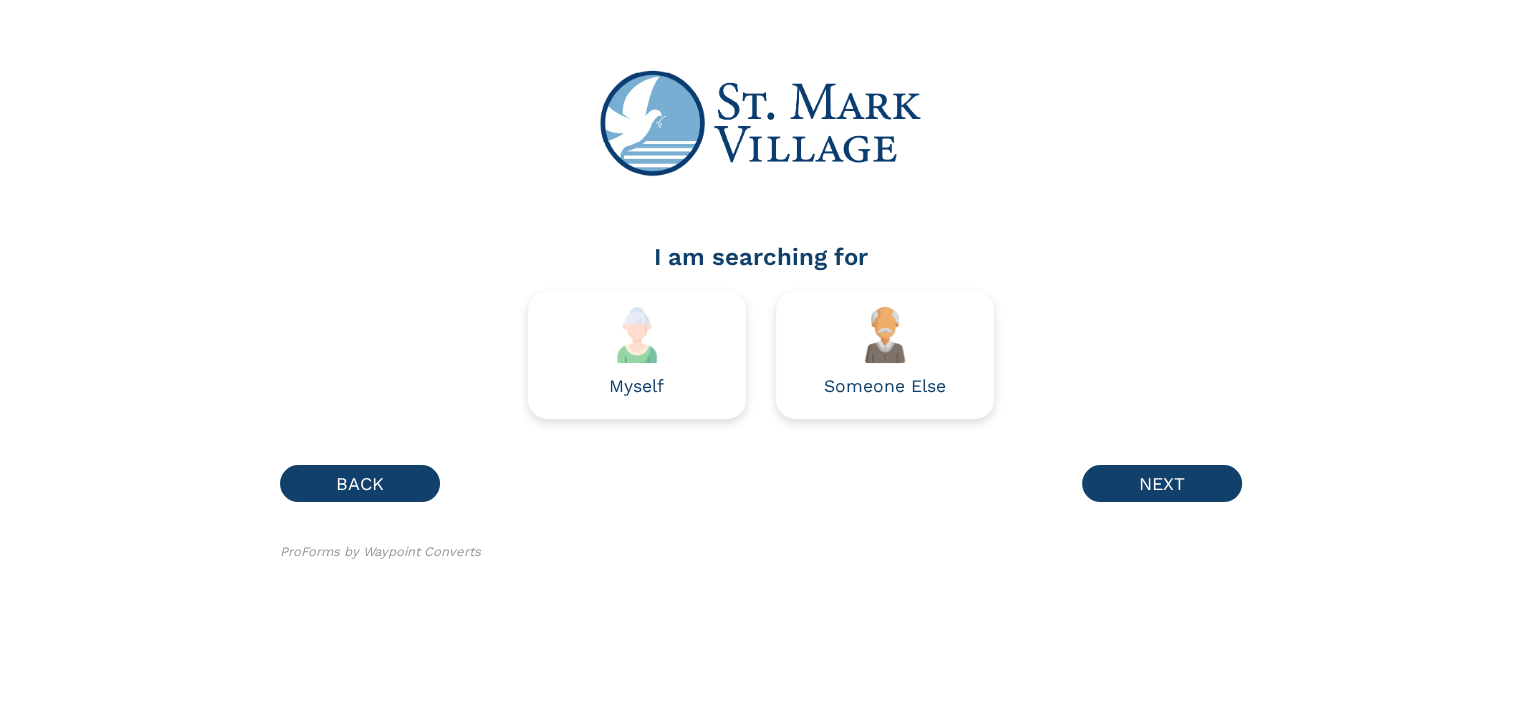 scroll, scrollTop: 0, scrollLeft: 0, axis: both 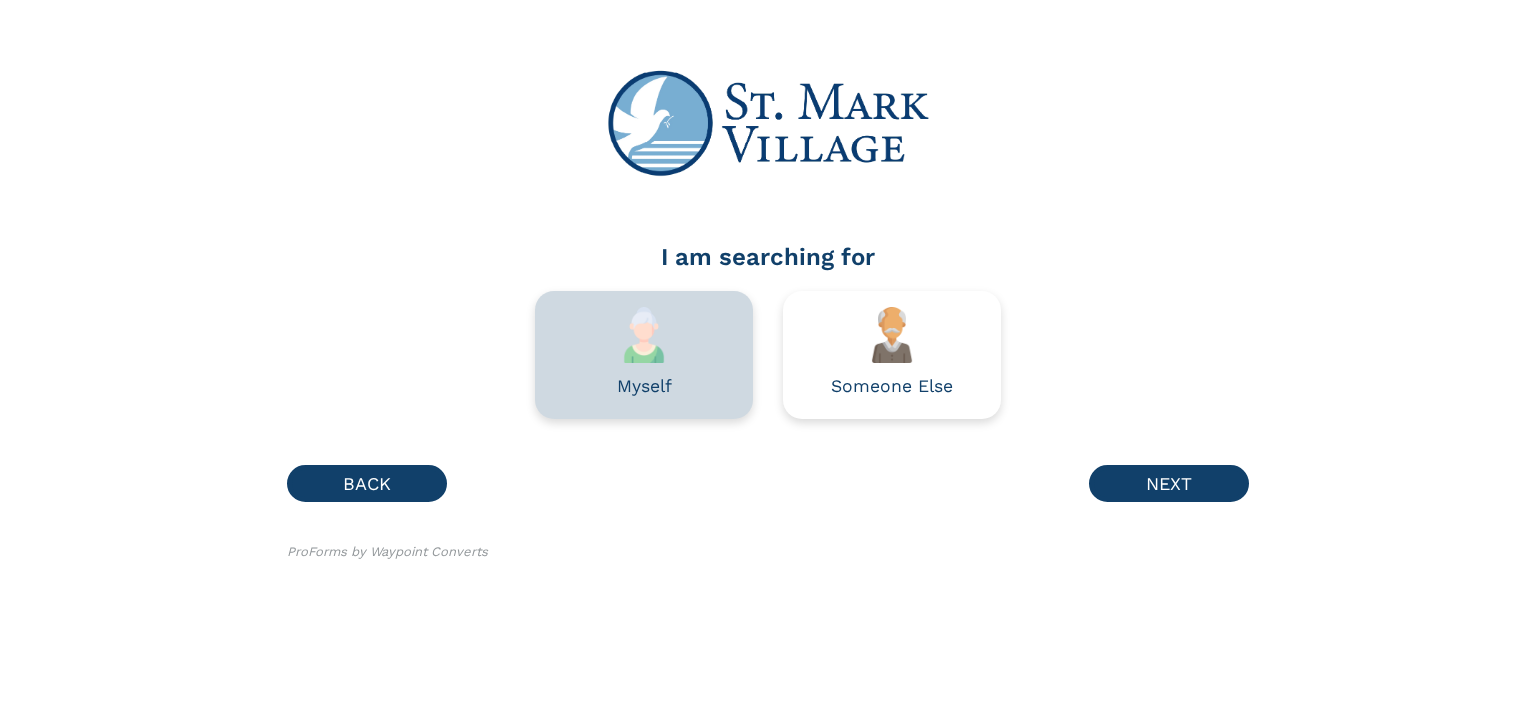 click at bounding box center (644, 335) 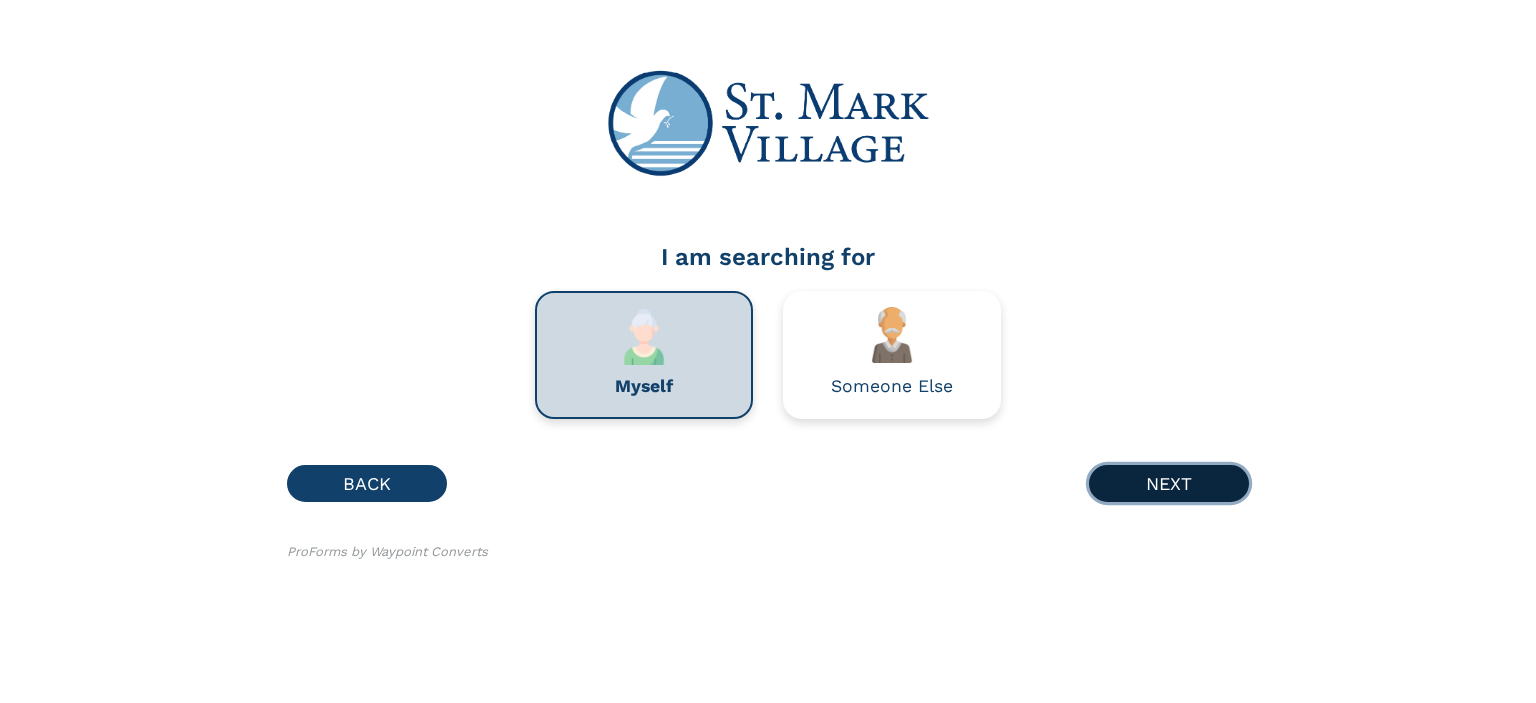click on "NEXT" at bounding box center (1169, 483) 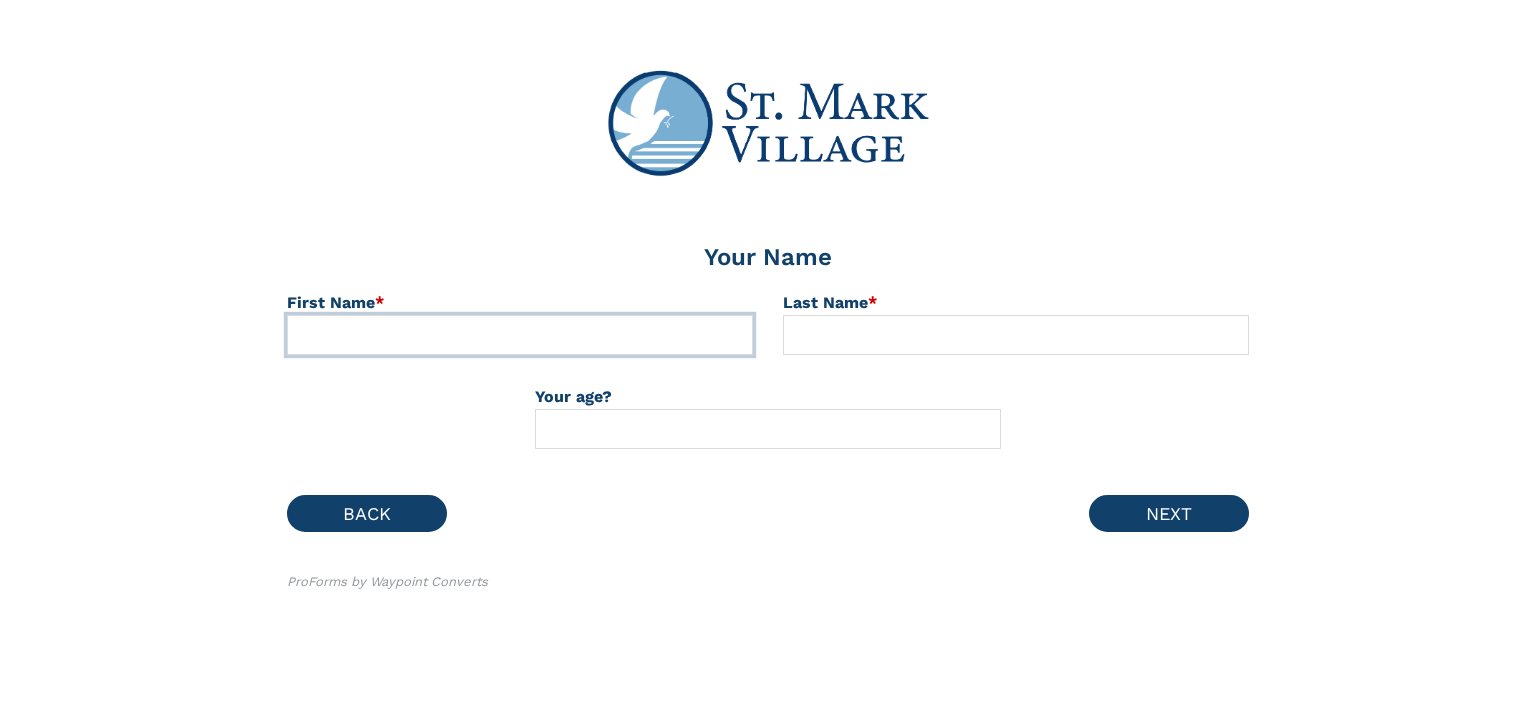 click at bounding box center (520, 335) 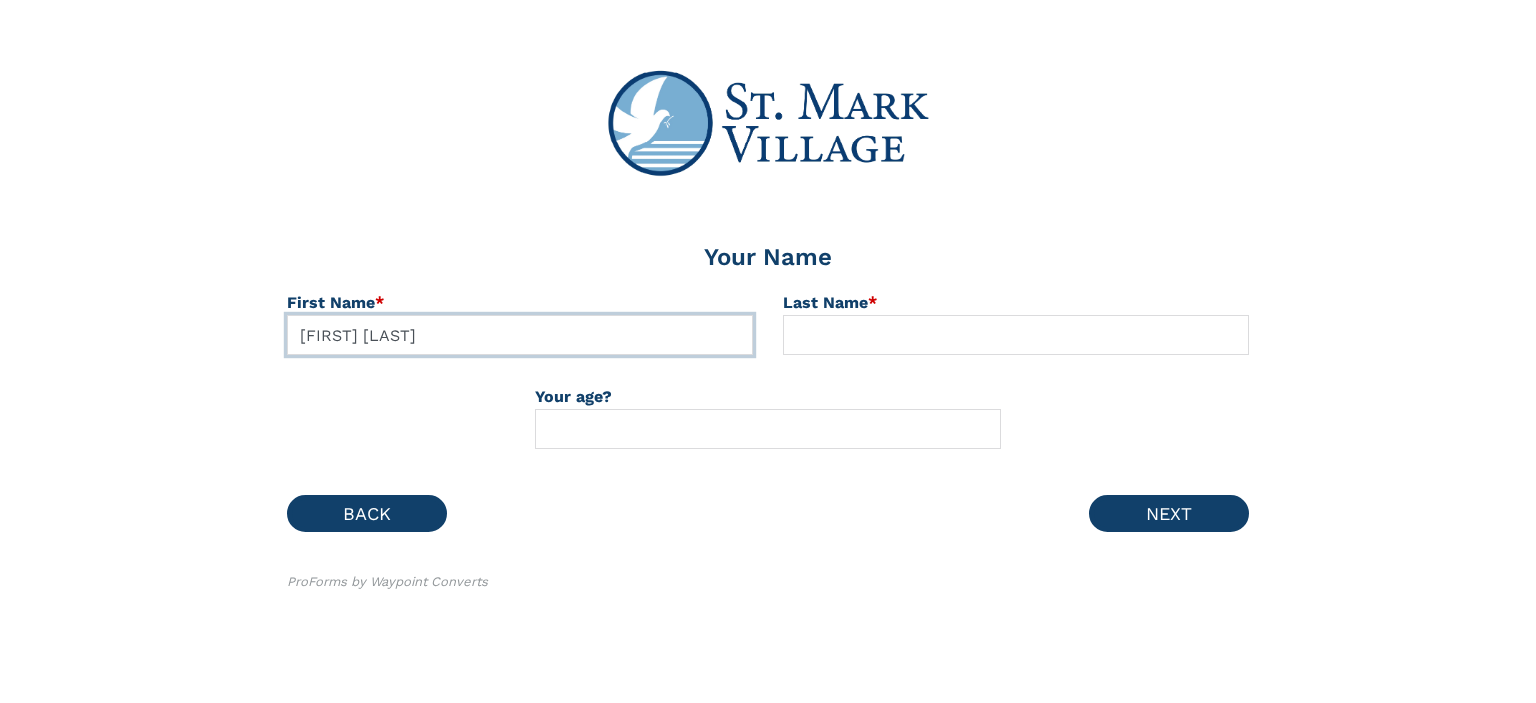 type on "[FIRST] [LAST]" 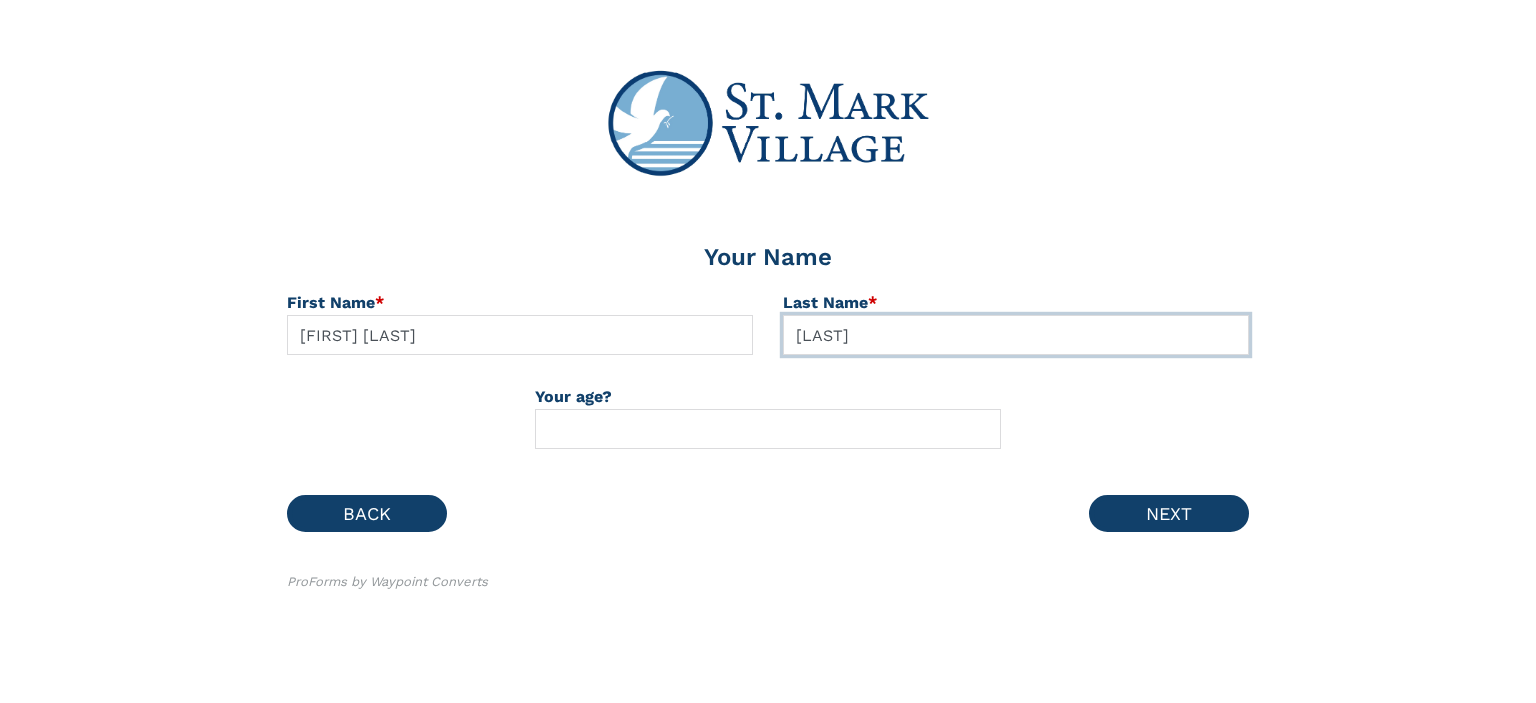 type on "[LAST]" 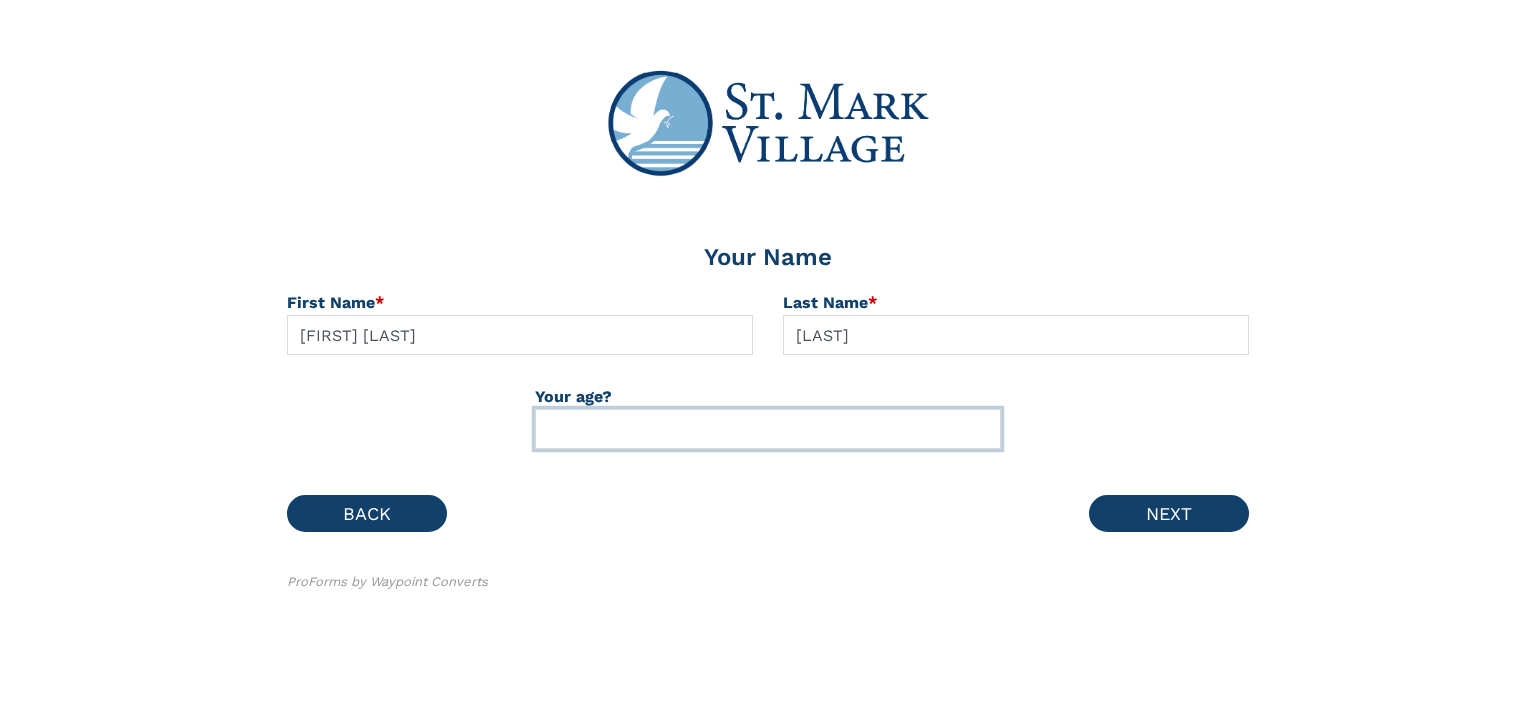click at bounding box center [768, 429] 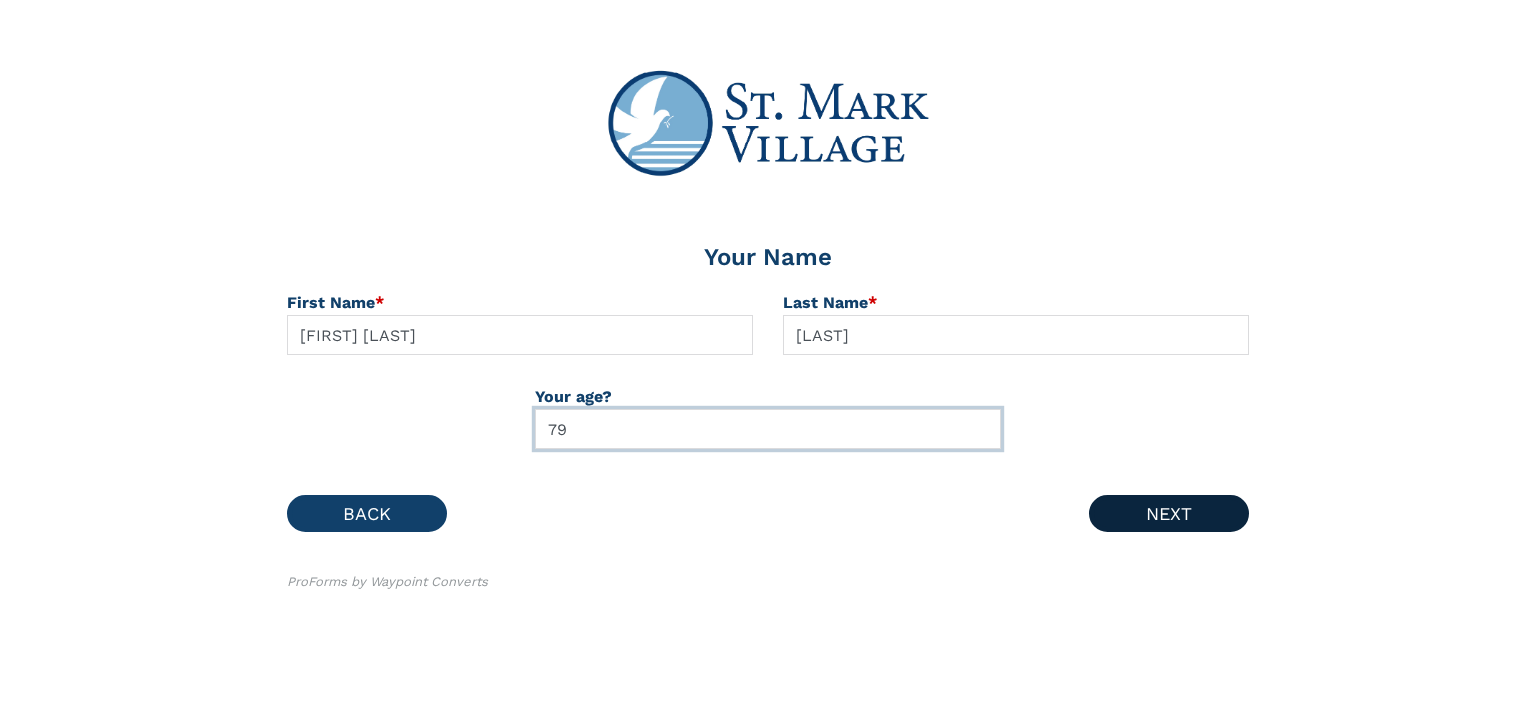 type on "79" 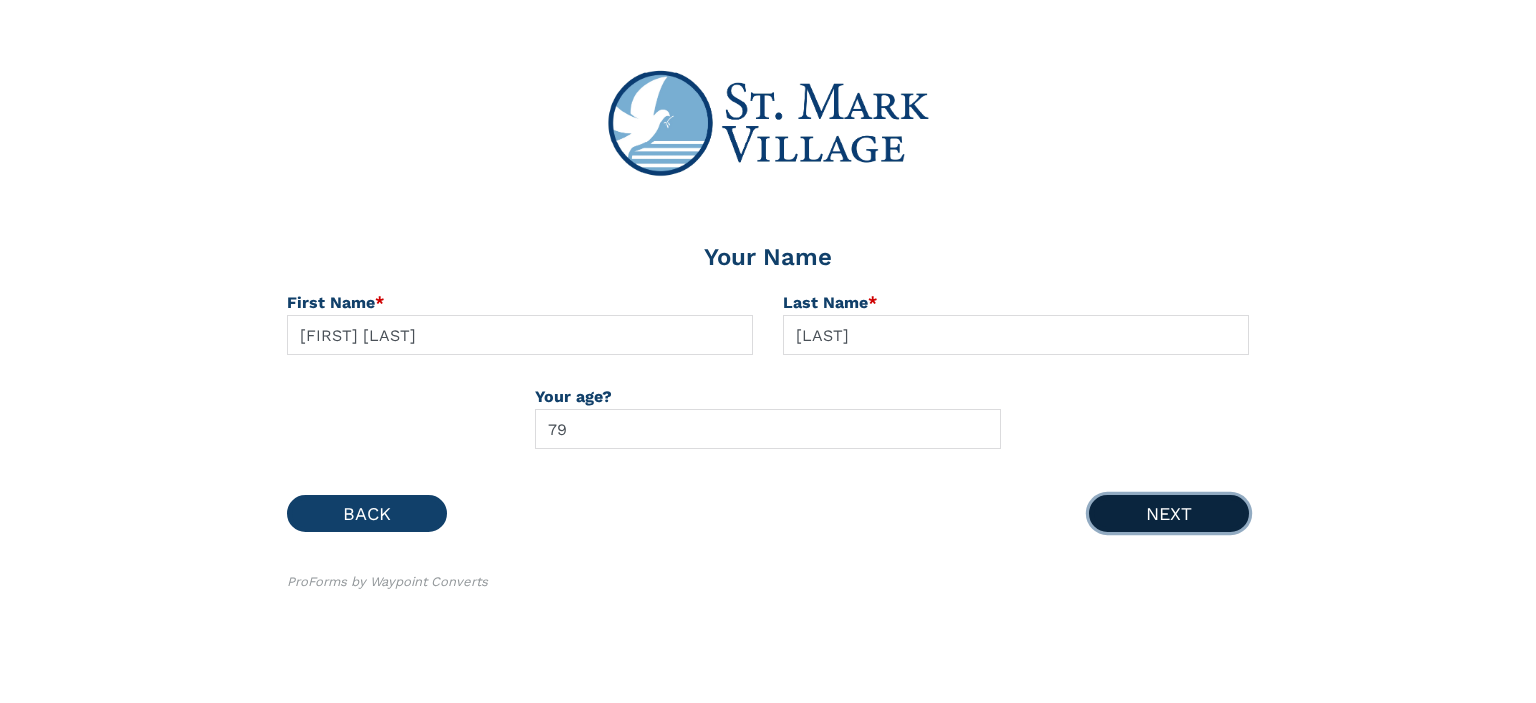 click on "NEXT" at bounding box center [1169, 513] 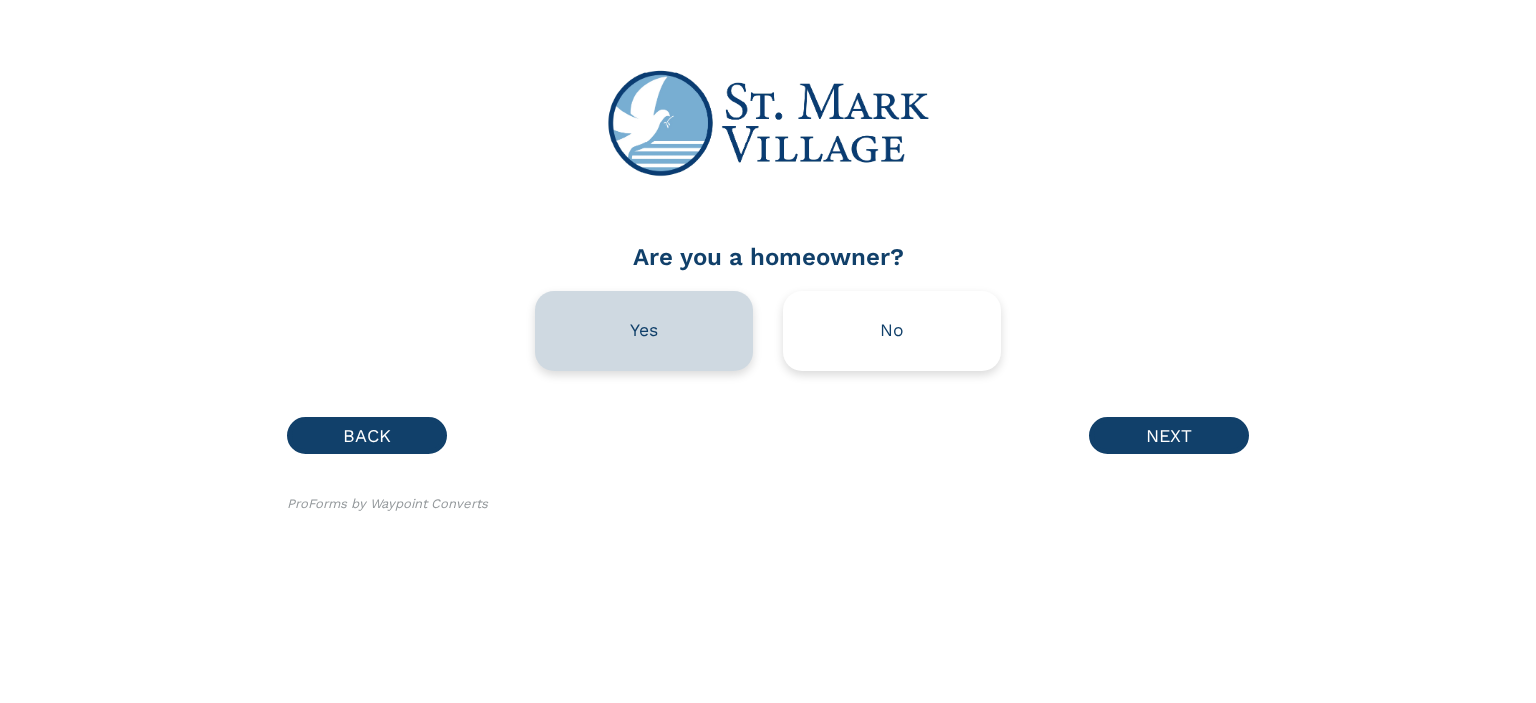 click on "Yes" at bounding box center (644, 331) 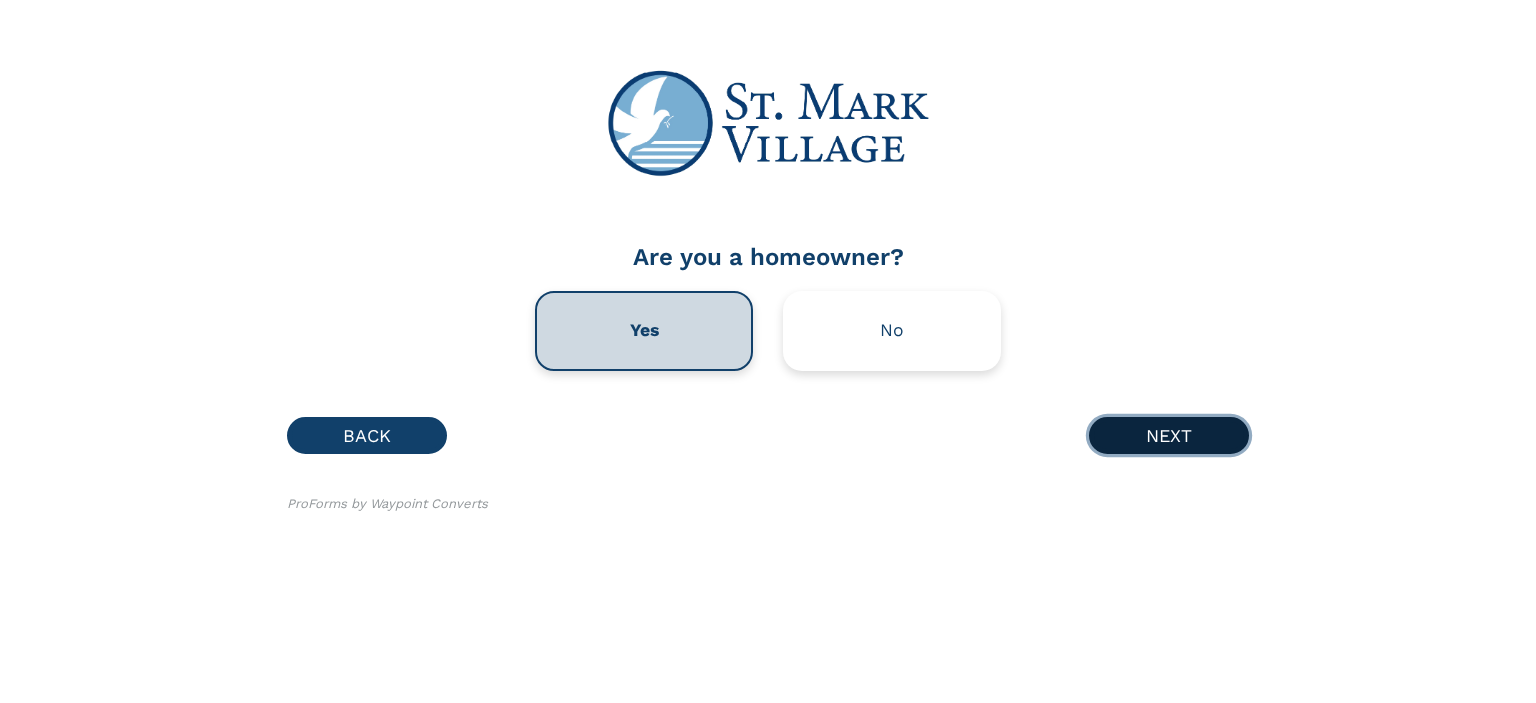 click on "NEXT" at bounding box center [1169, 435] 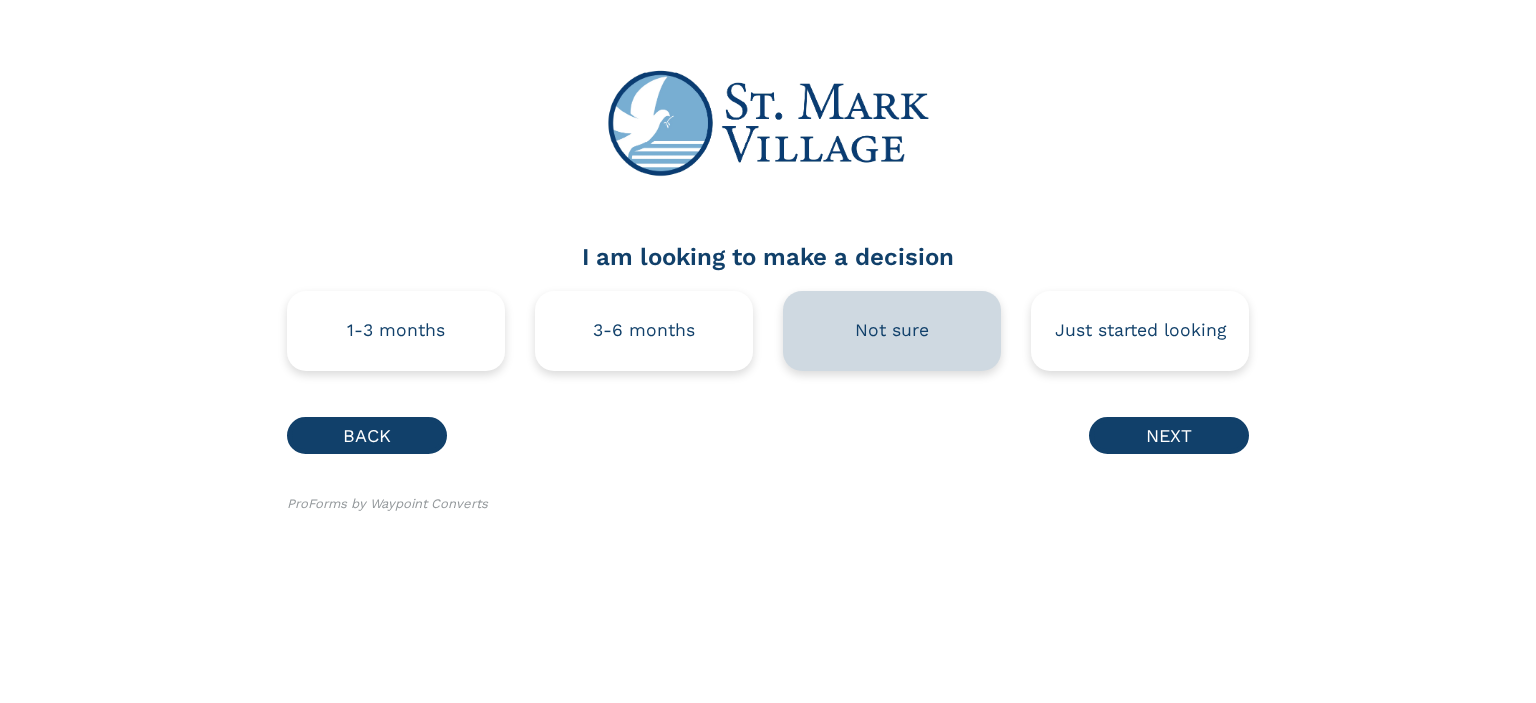 click on "Not sure" at bounding box center [892, 331] 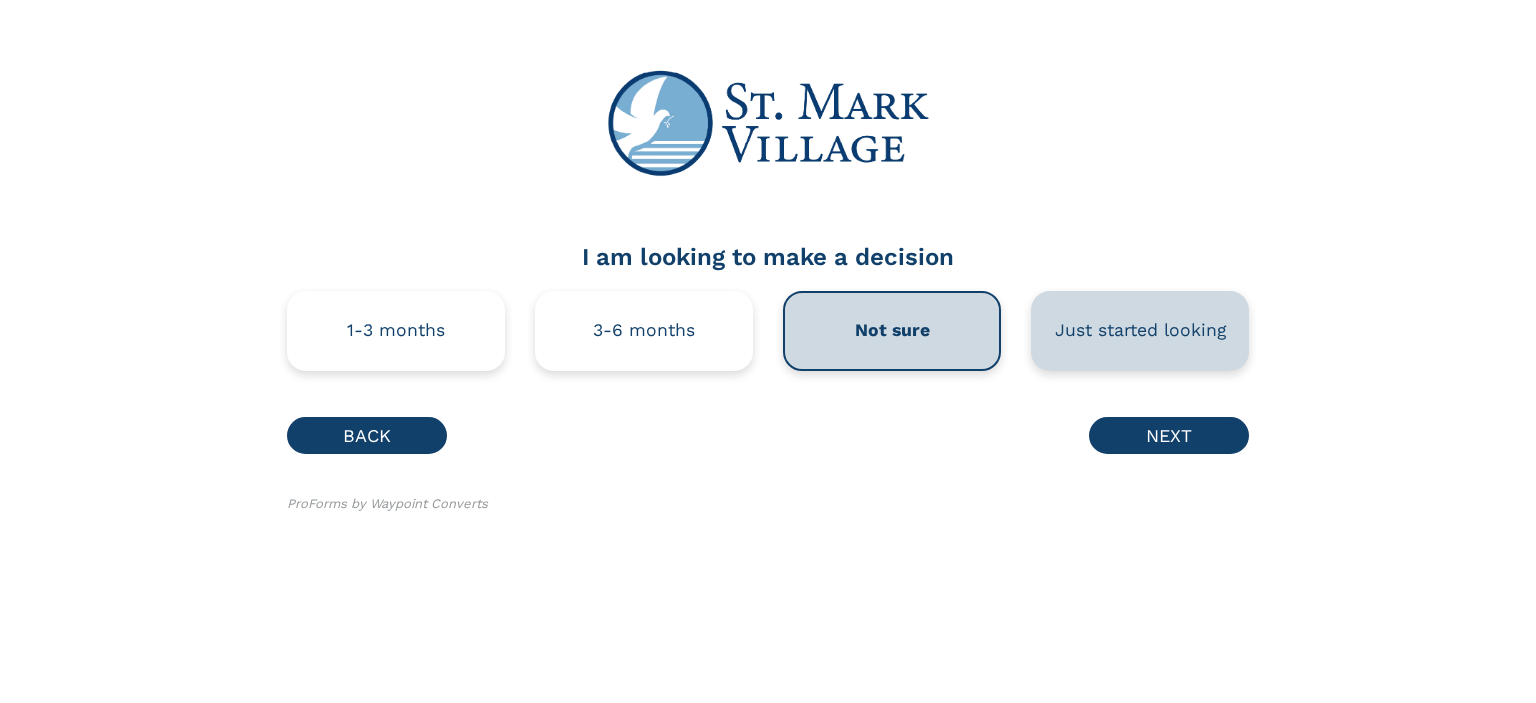 drag, startPoint x: 1068, startPoint y: 332, endPoint x: 1021, endPoint y: 343, distance: 48.270073 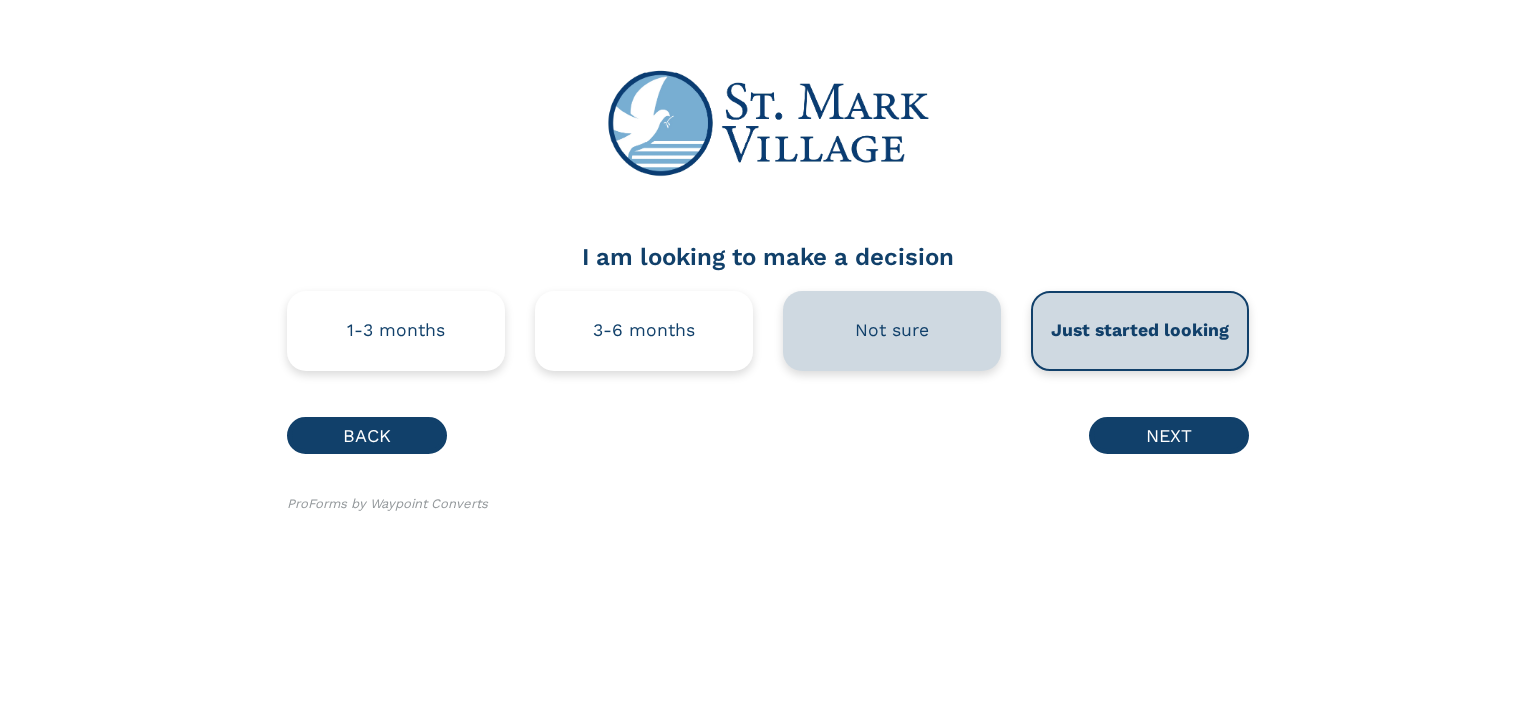 click on "Not sure" at bounding box center [892, 331] 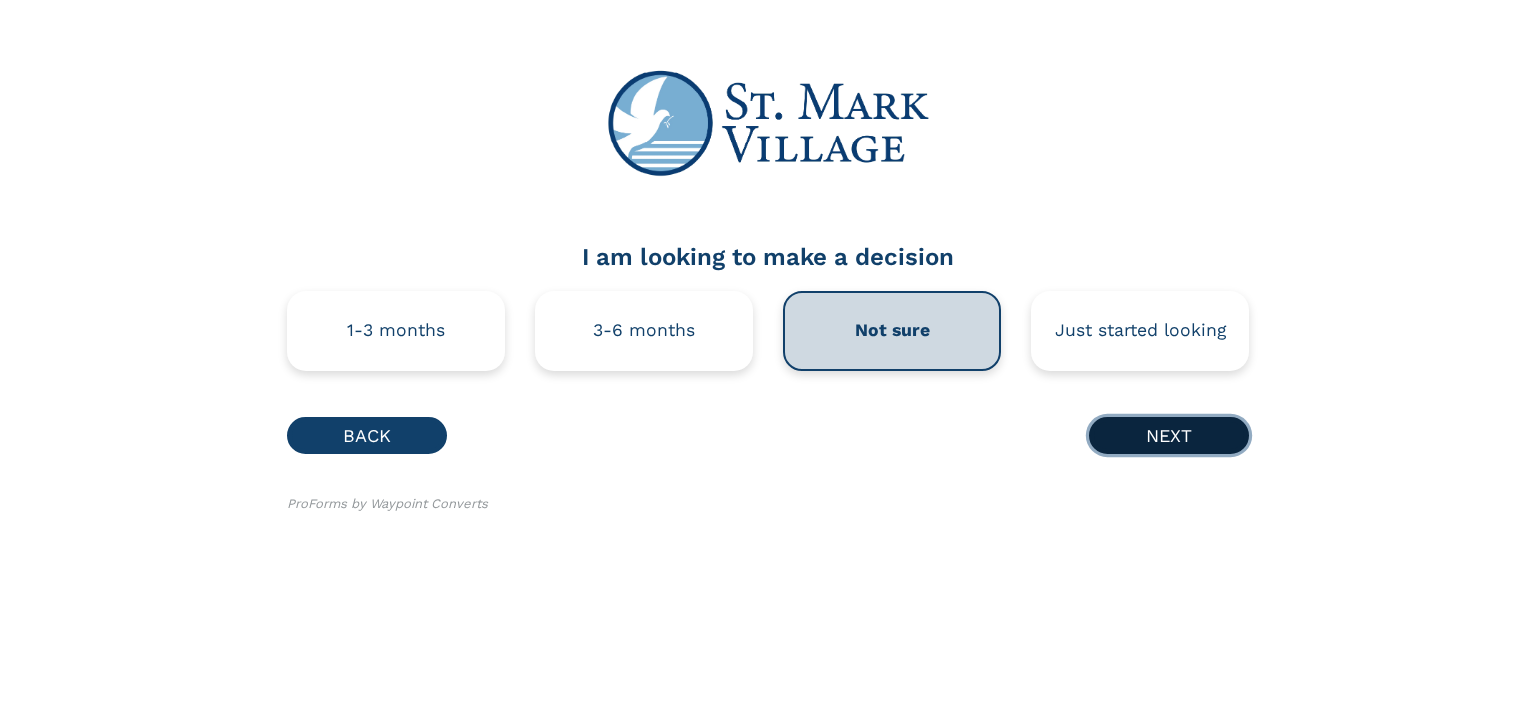click on "NEXT" at bounding box center (1169, 435) 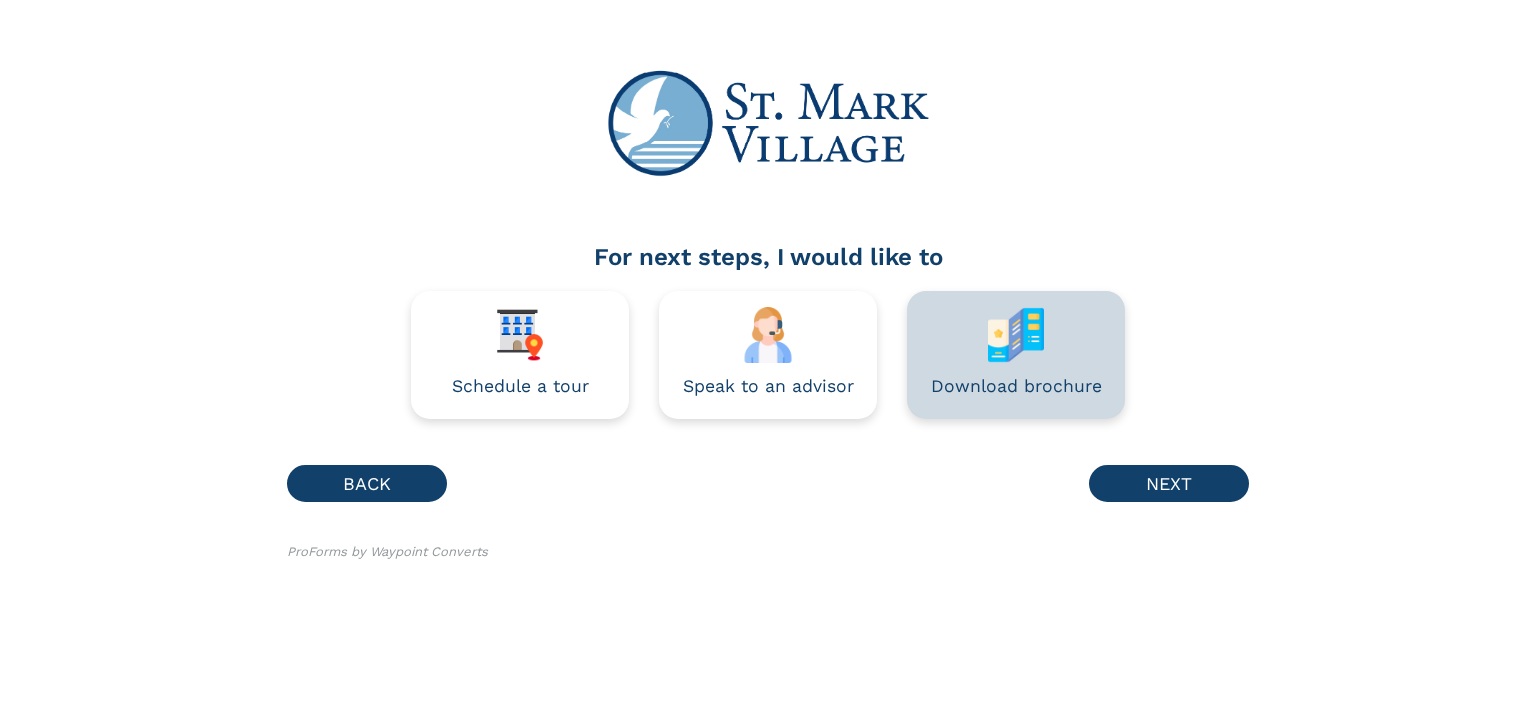 click on "Download brochure" at bounding box center [1016, 387] 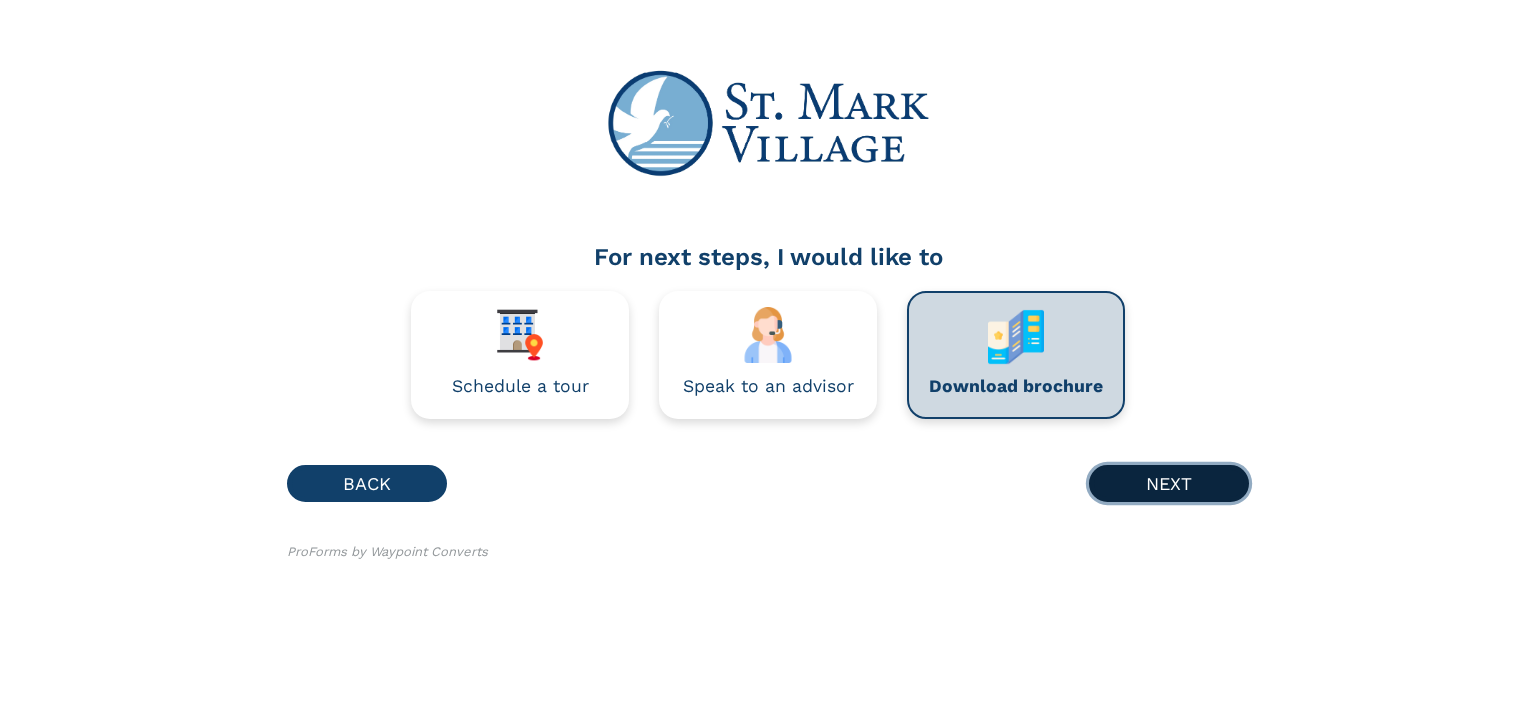 click on "NEXT" at bounding box center [1169, 483] 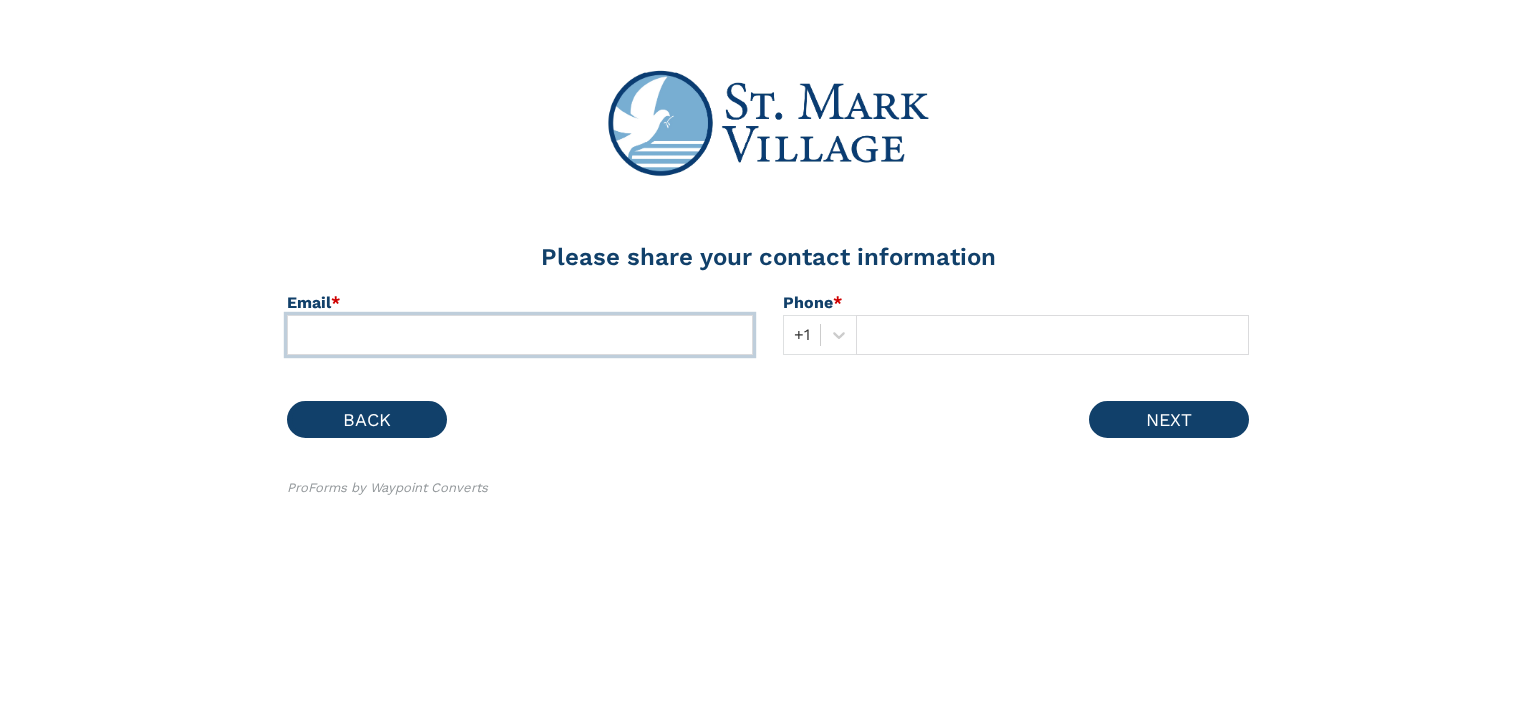 click at bounding box center (520, 335) 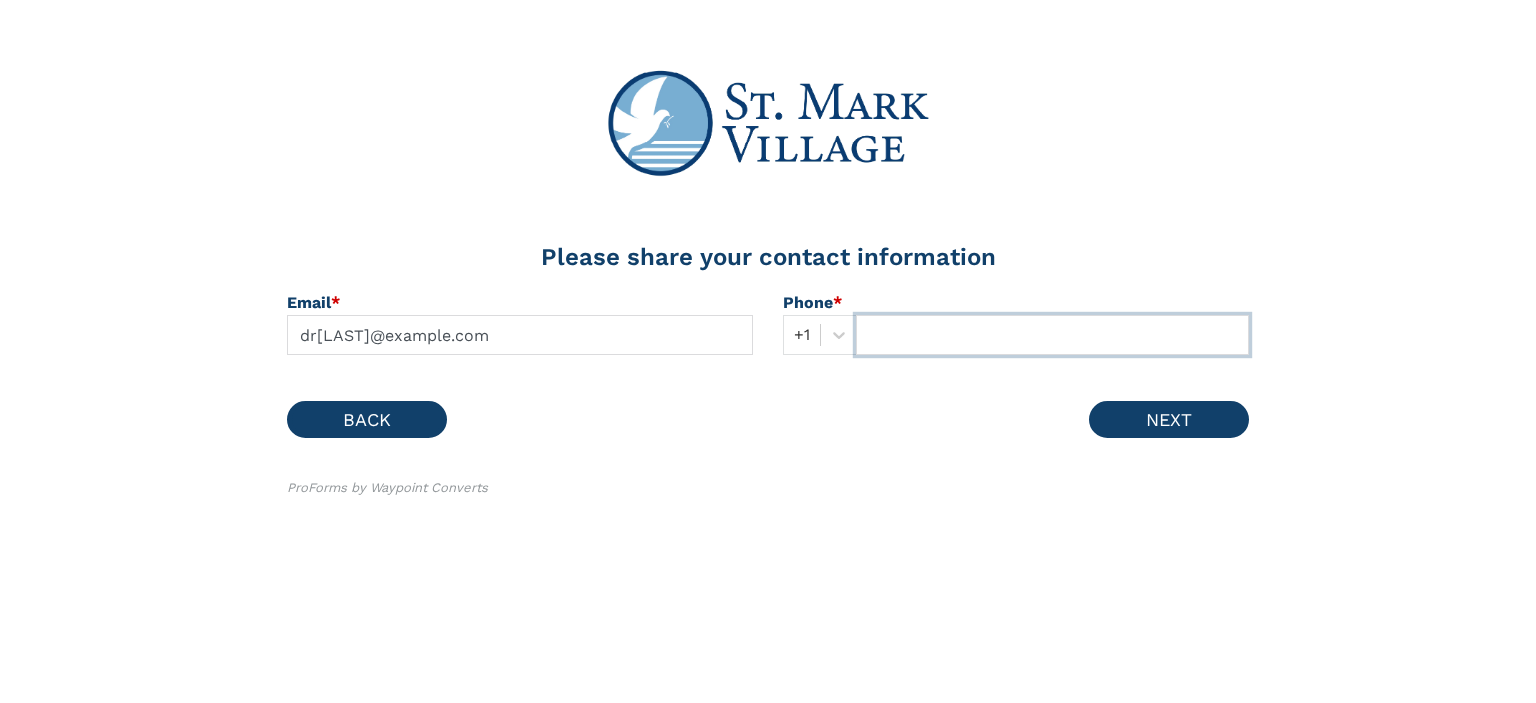 click at bounding box center [1052, 335] 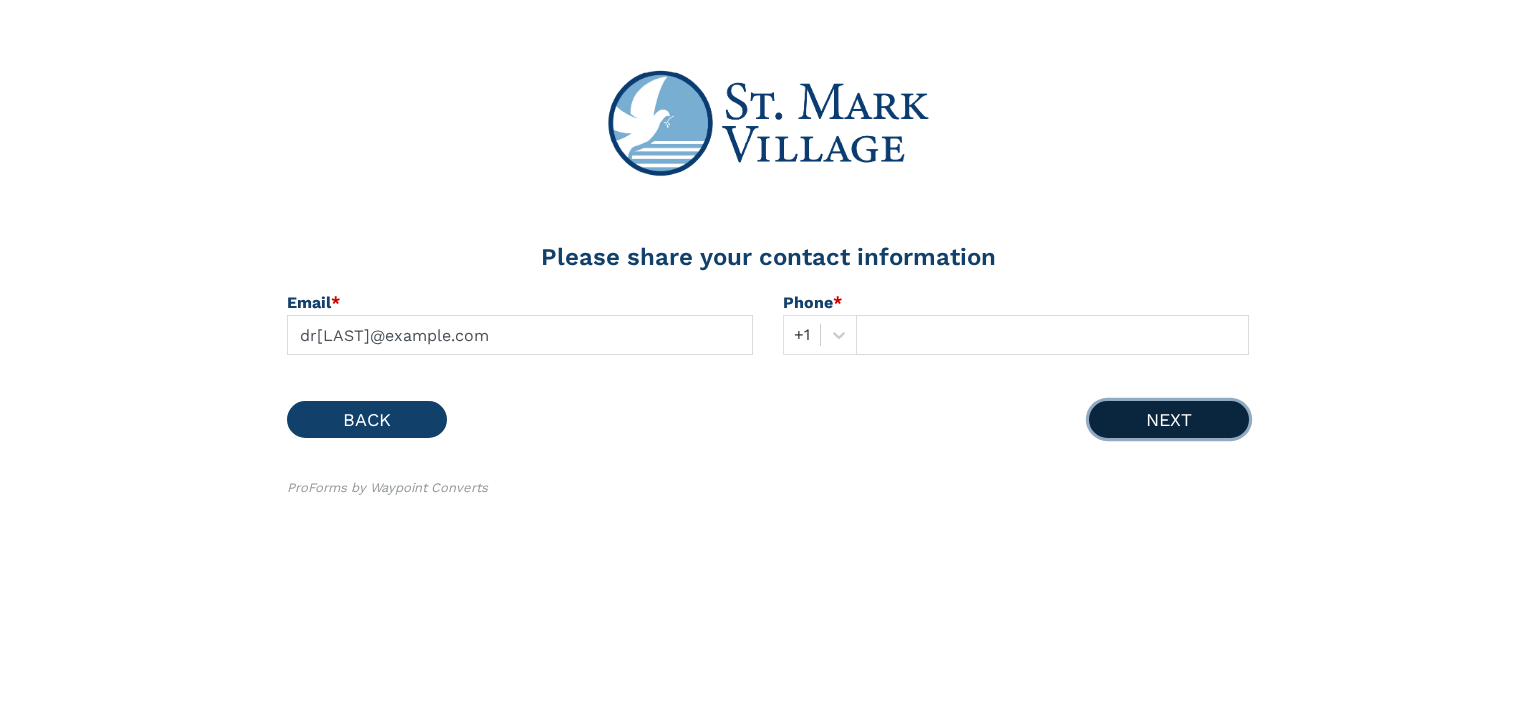 click on "NEXT" at bounding box center [1169, 419] 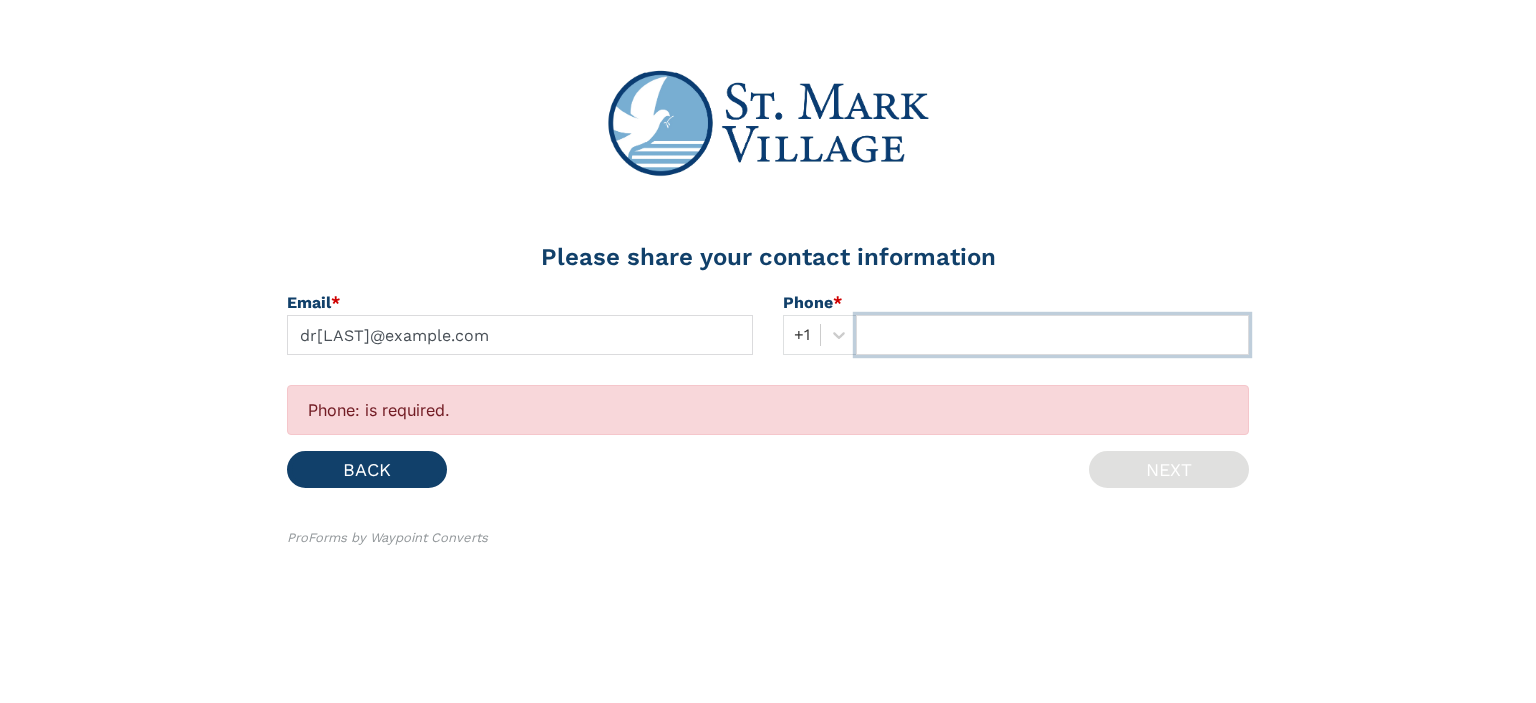 click at bounding box center (1052, 335) 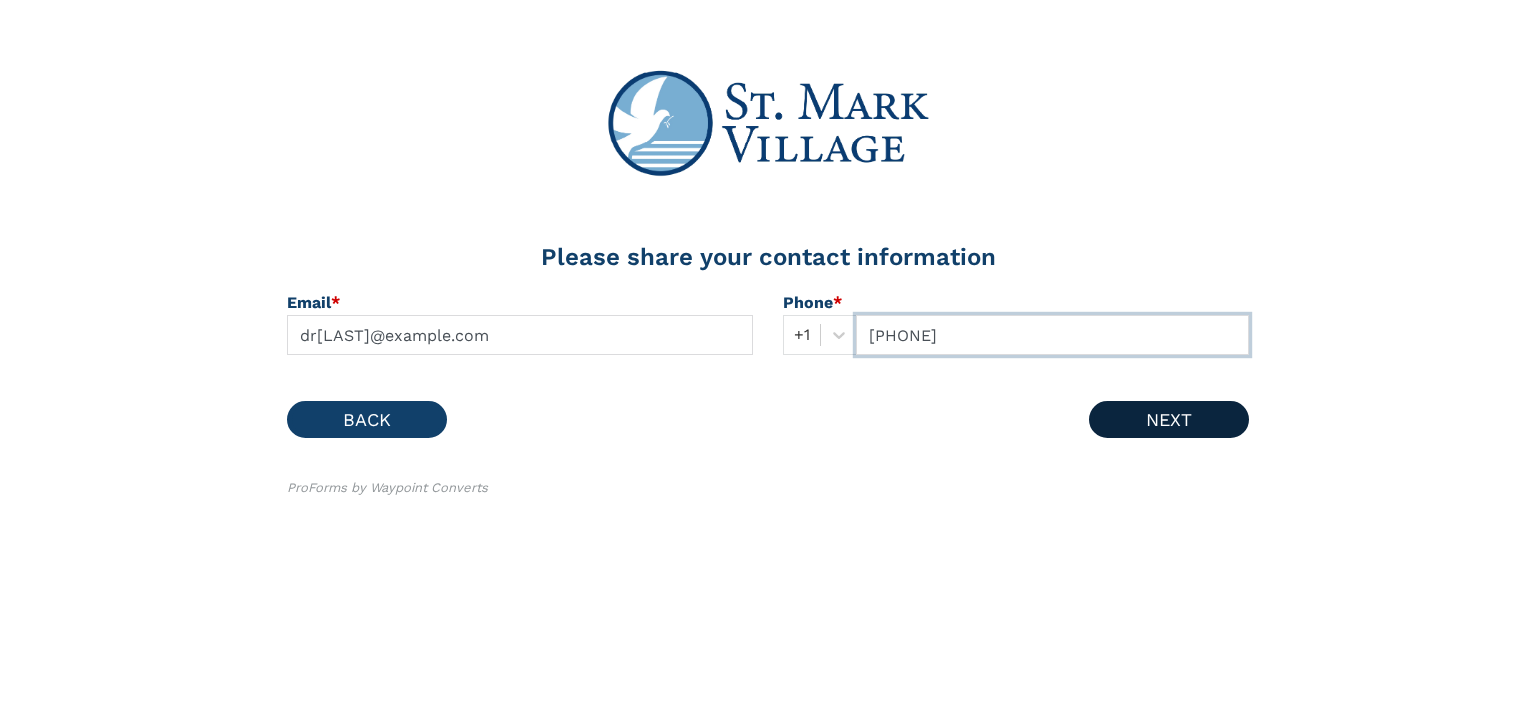type on "[PHONE]" 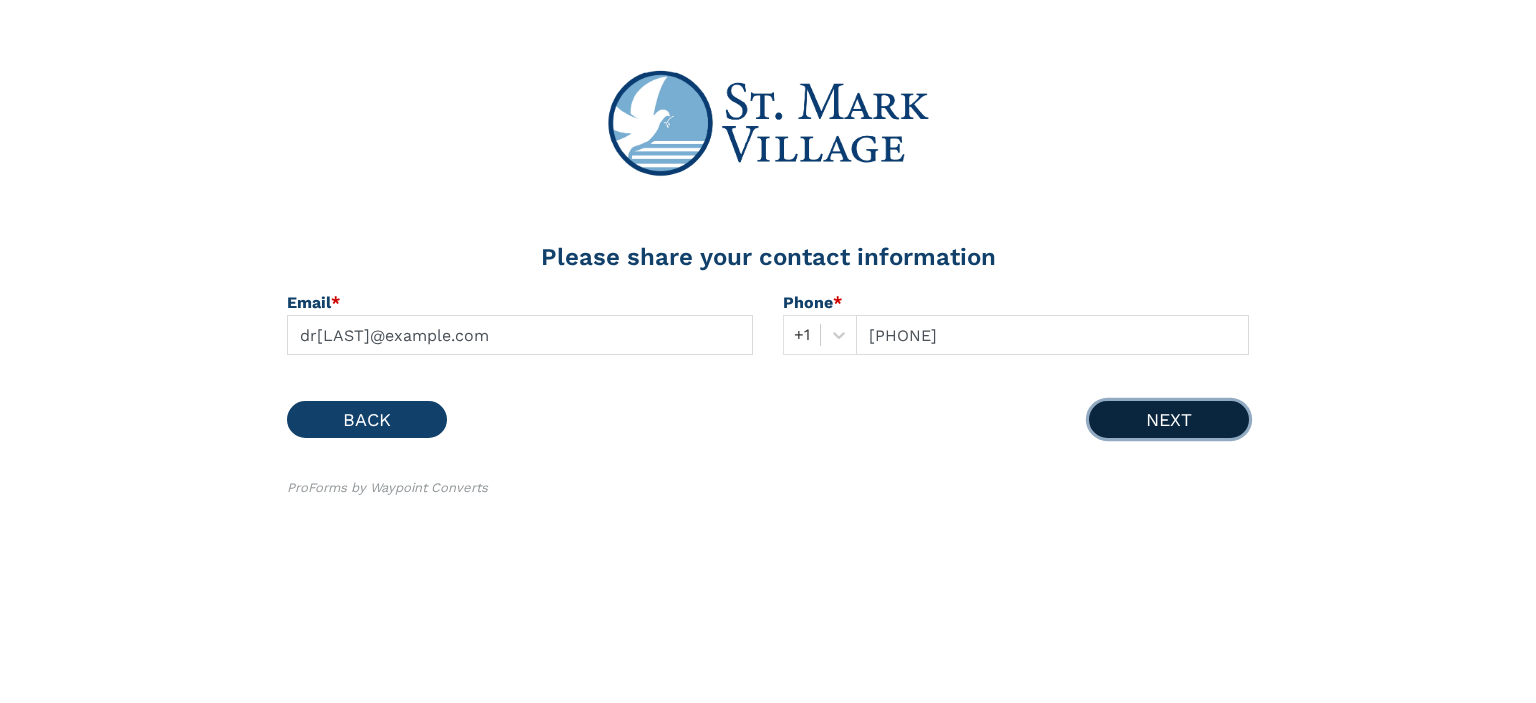click on "NEXT" at bounding box center (1169, 419) 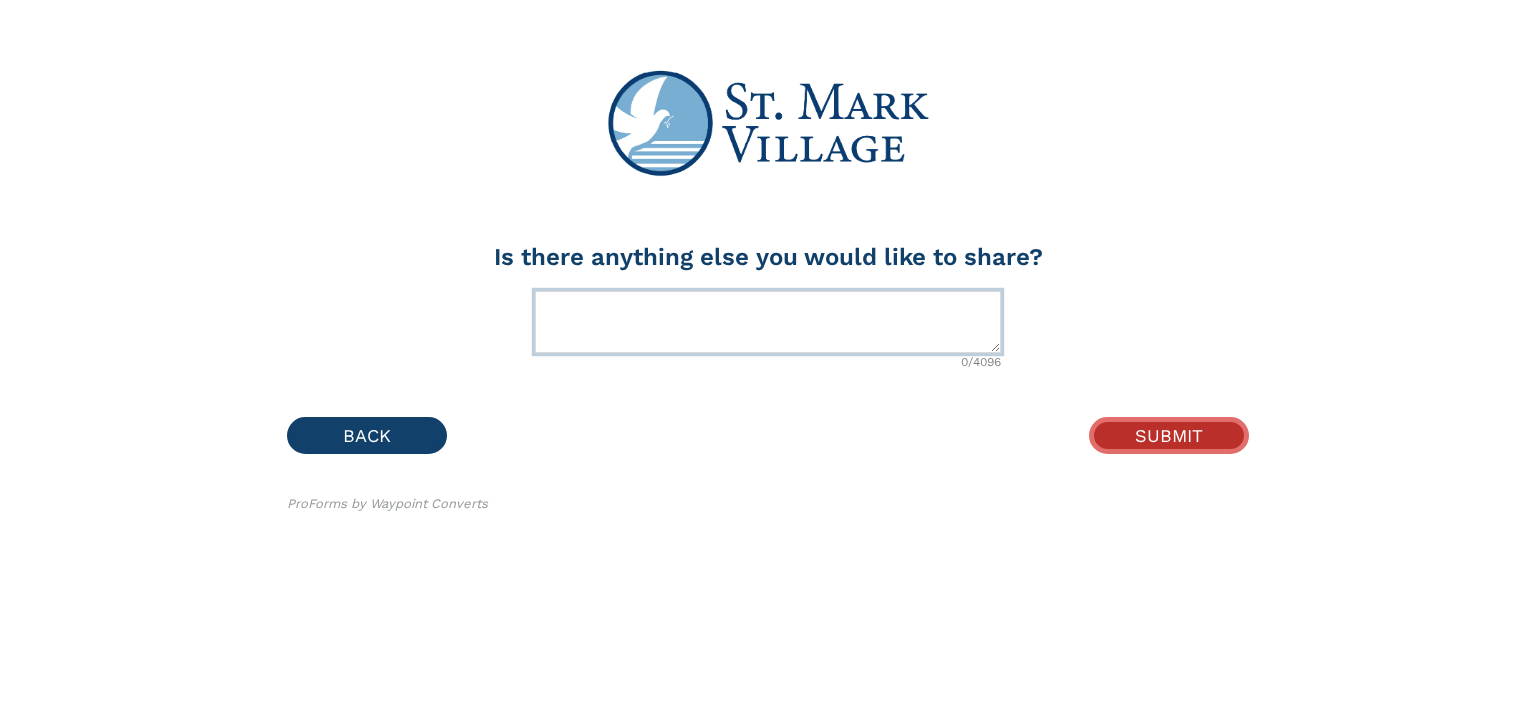 click at bounding box center (768, 322) 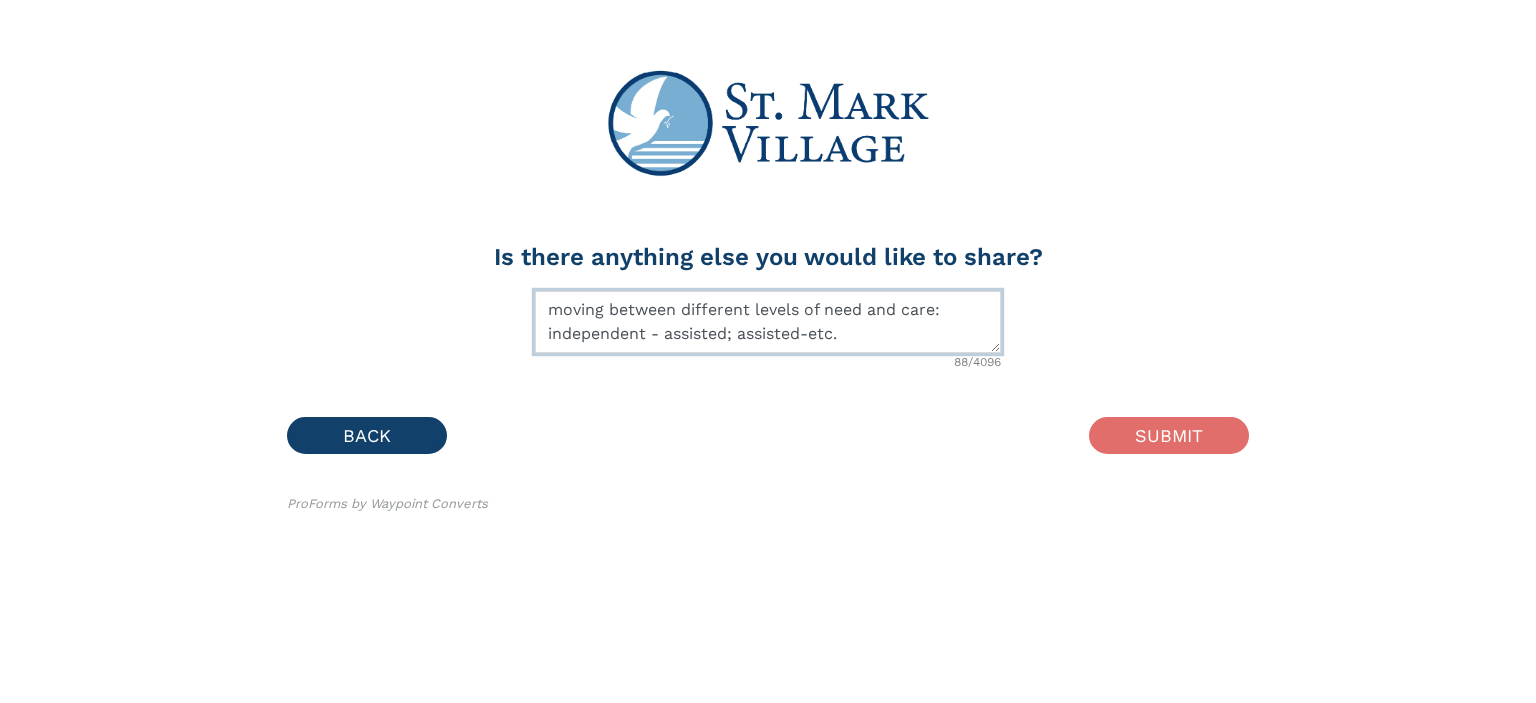 type on "moving between different levels of need and care:  independent - assisted; assisted-etc." 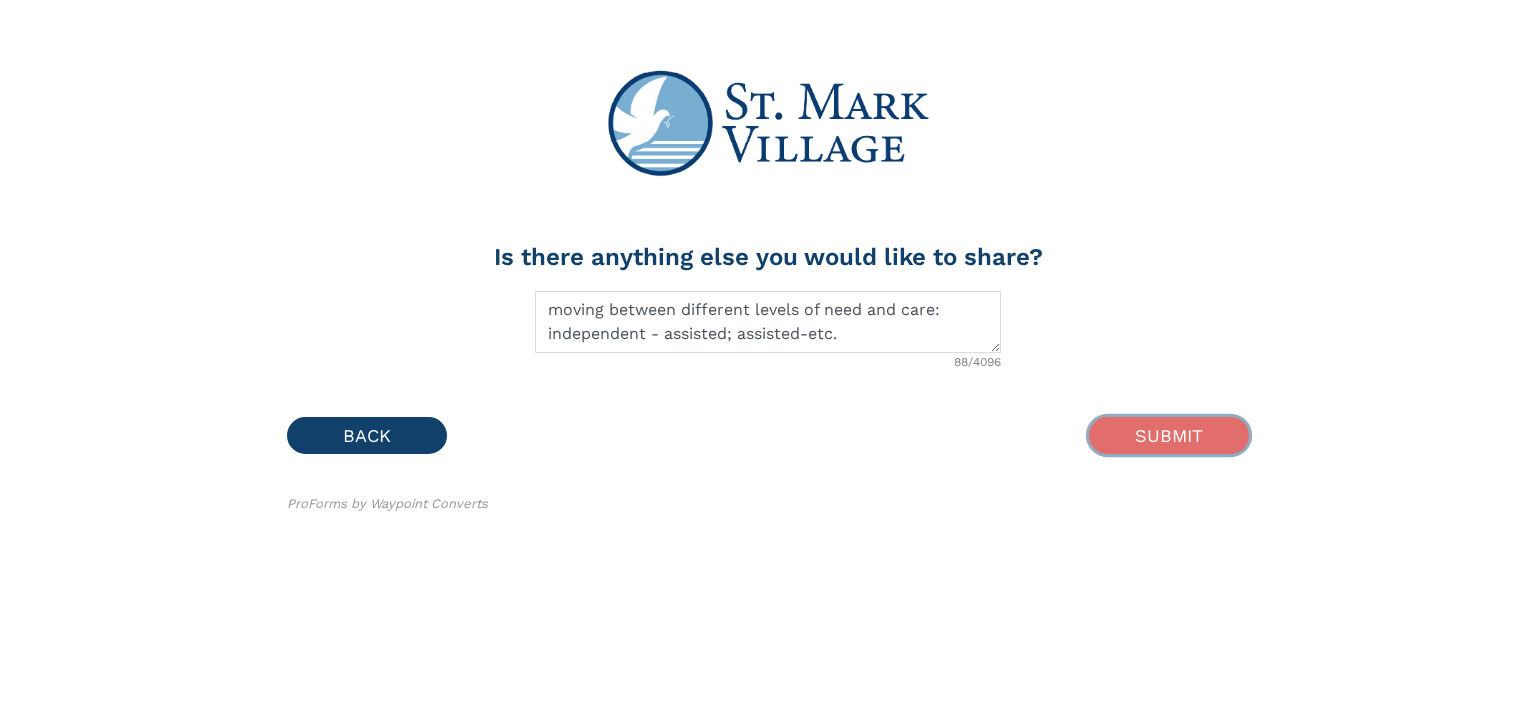 click on "SUBMIT" at bounding box center (1169, 435) 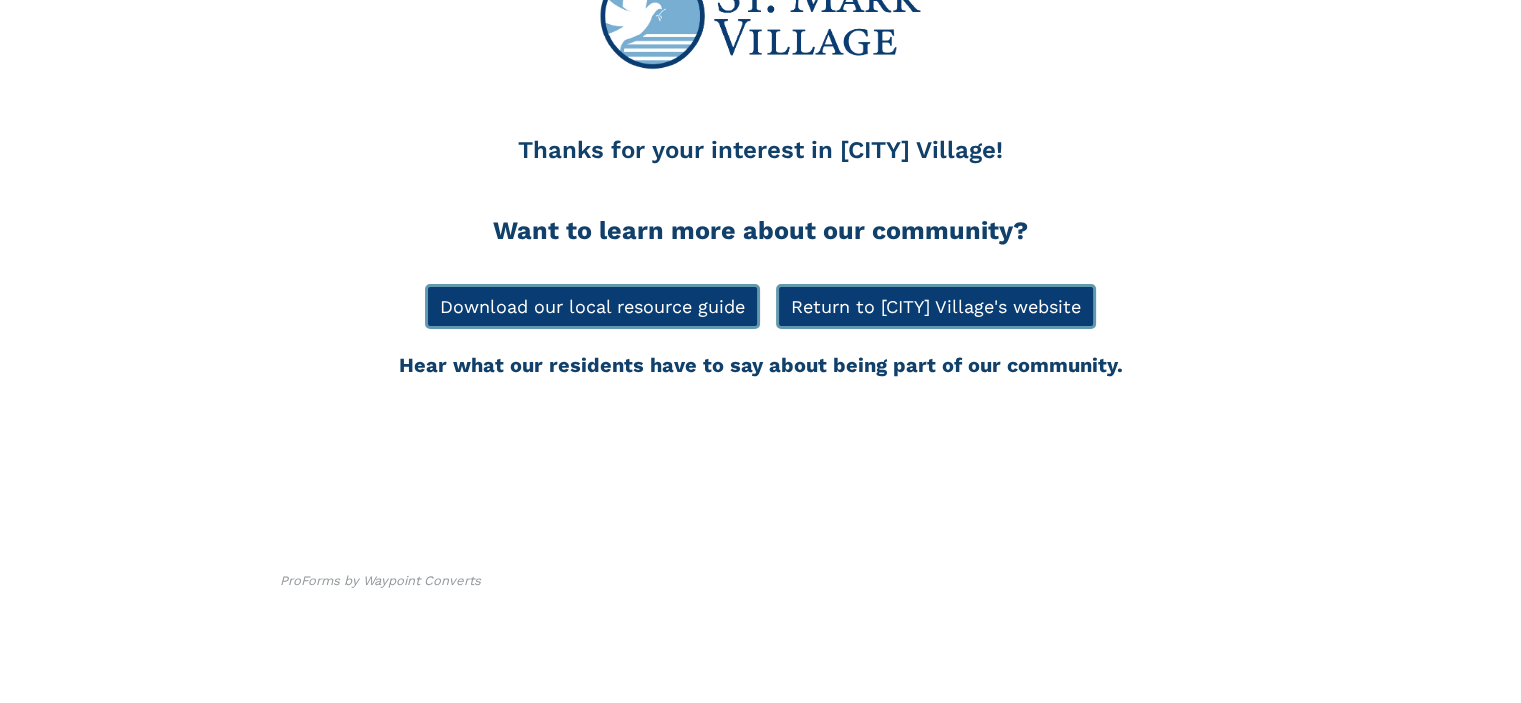 scroll, scrollTop: 108, scrollLeft: 0, axis: vertical 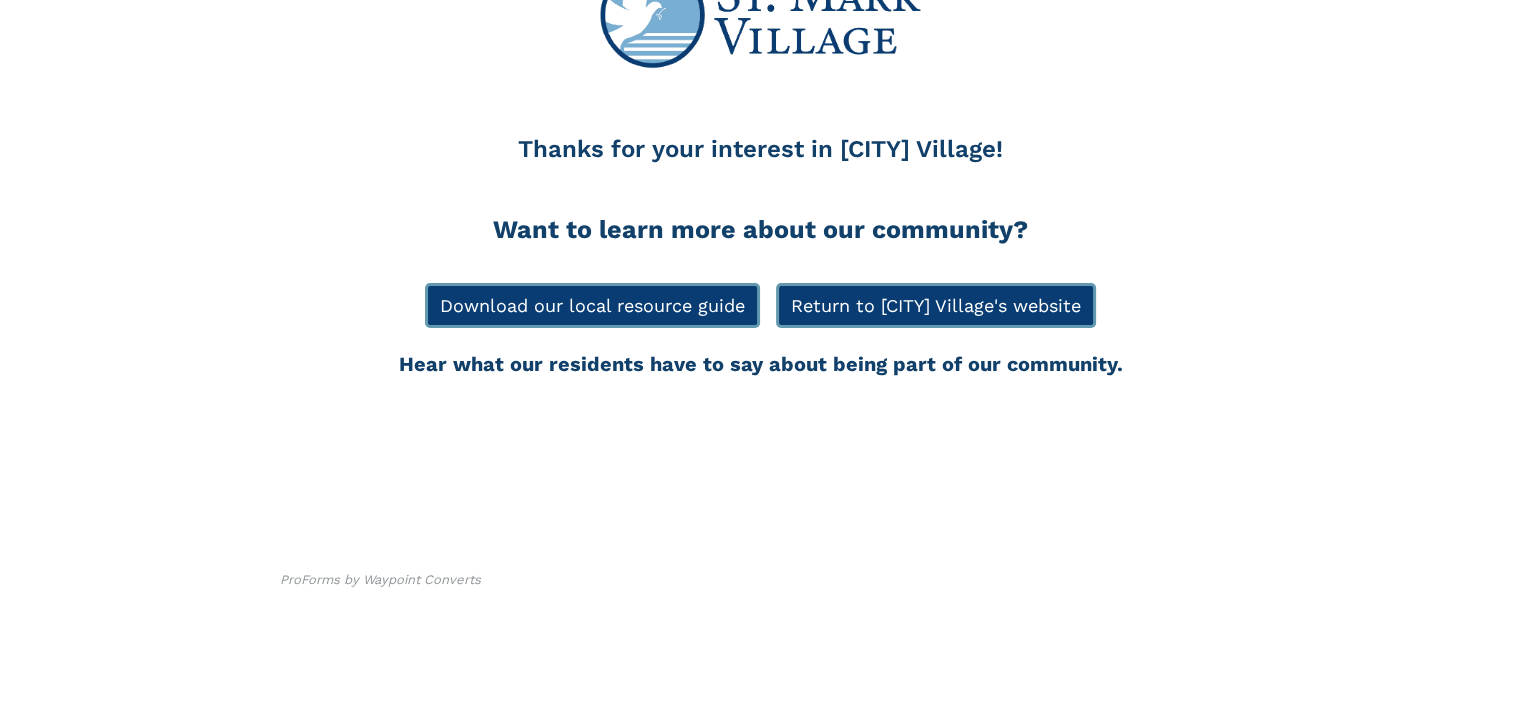 click on "ProForms by Waypoint Converts" at bounding box center (761, 568) 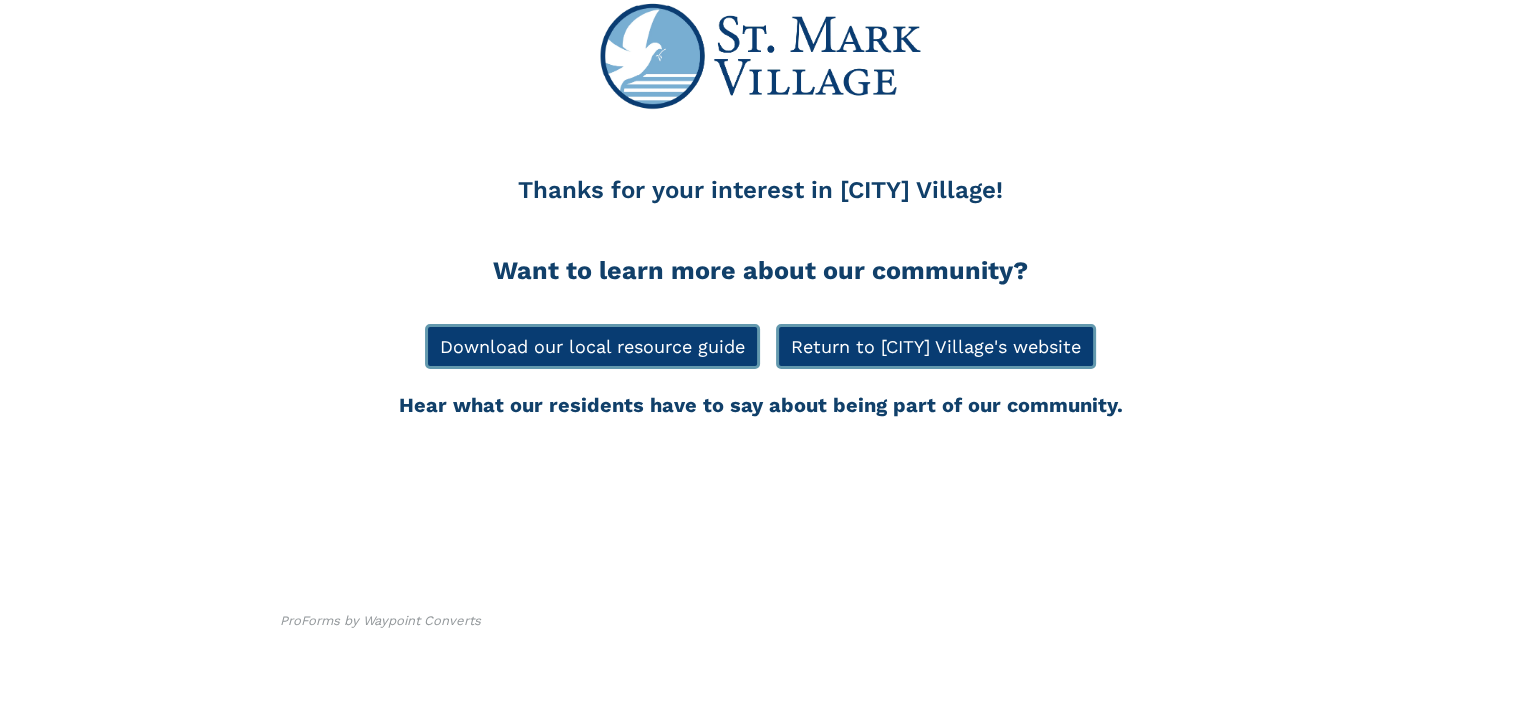 scroll, scrollTop: 108, scrollLeft: 0, axis: vertical 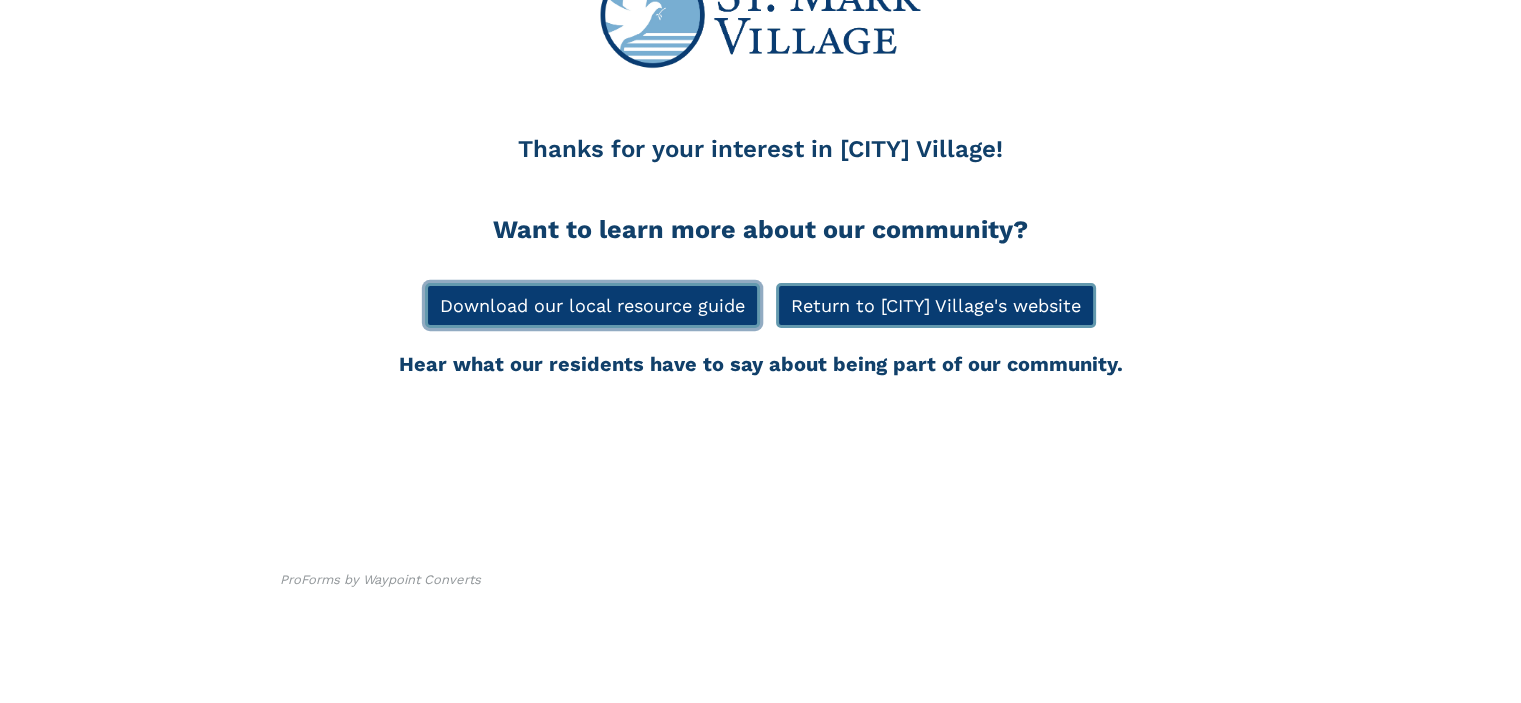 click on "Download our local resource guide" at bounding box center (592, 305) 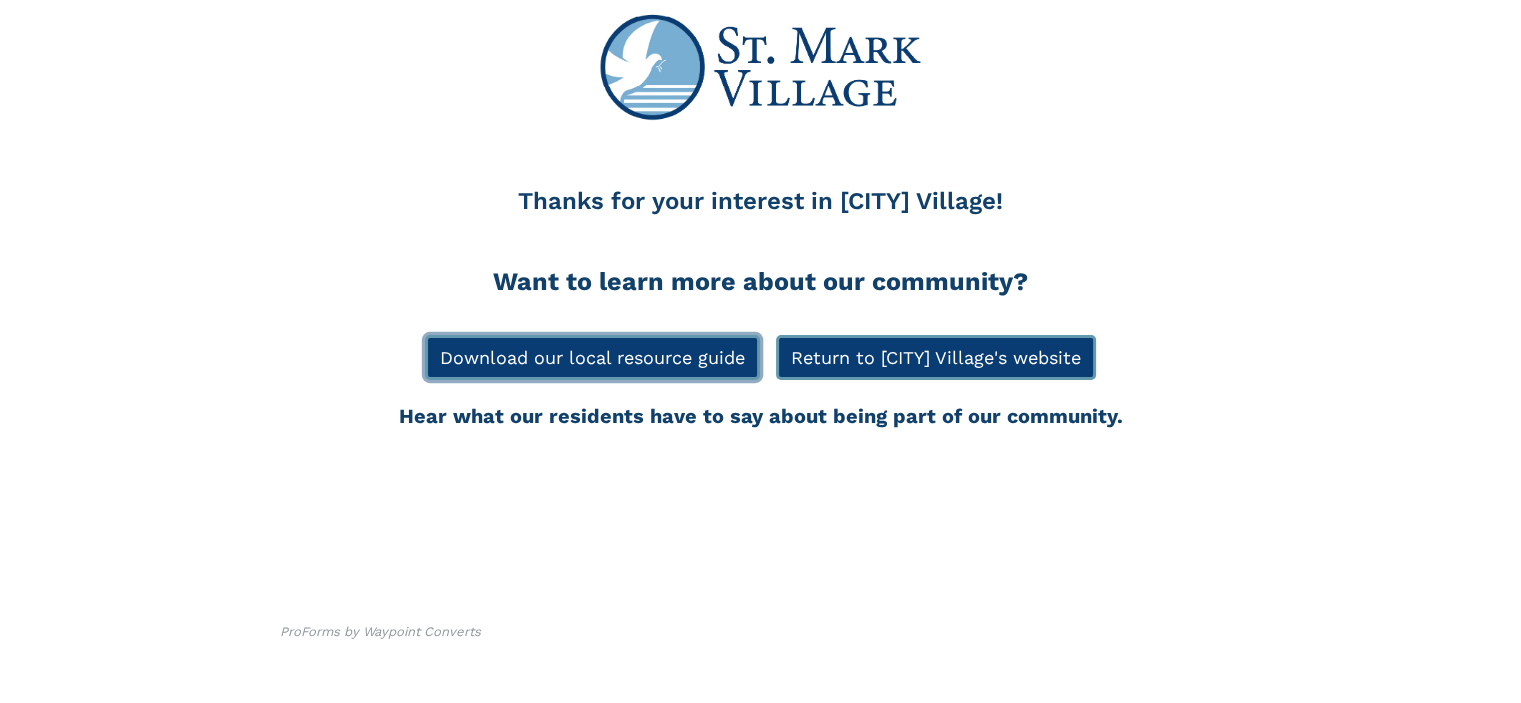 scroll, scrollTop: 108, scrollLeft: 0, axis: vertical 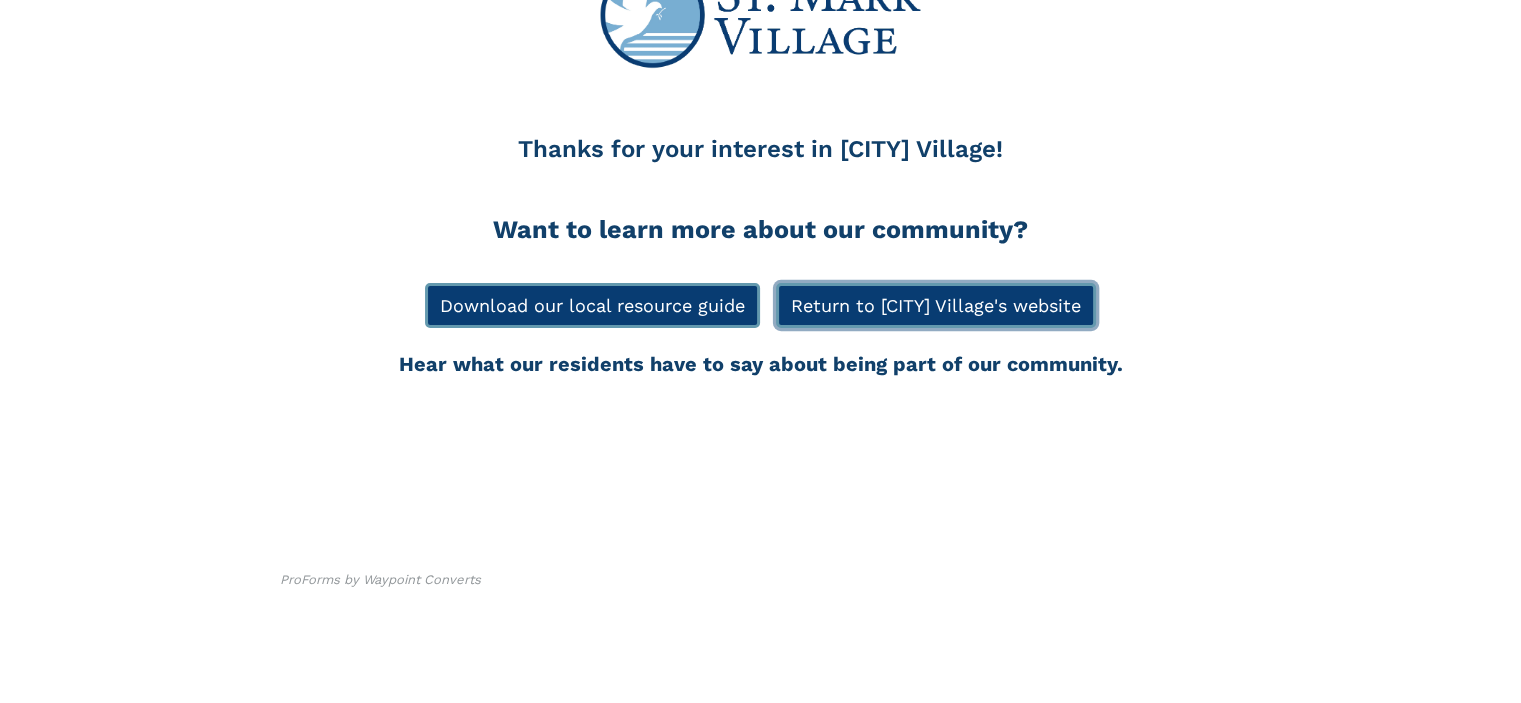 click on "Return to [CITY] Village's website" at bounding box center (936, 305) 